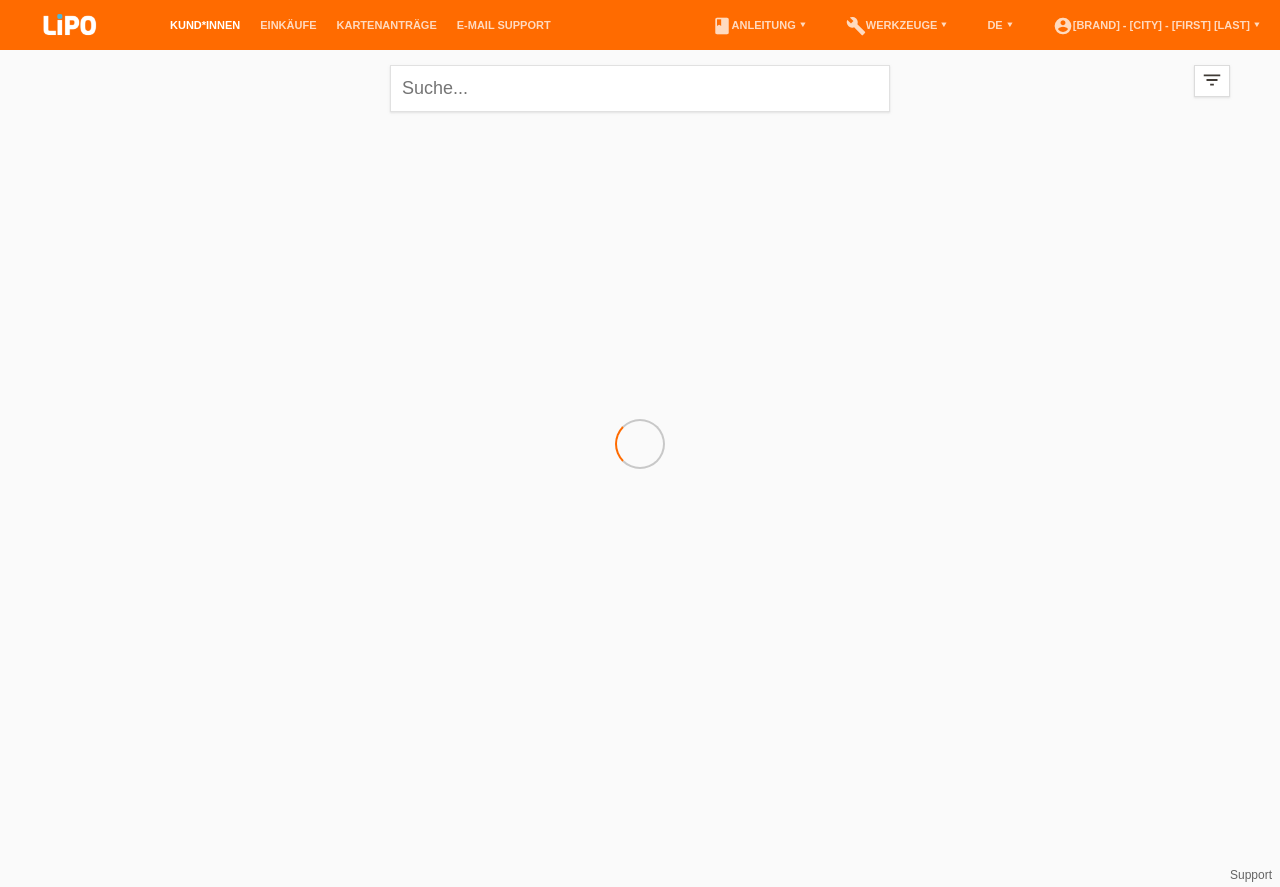 scroll, scrollTop: 0, scrollLeft: 0, axis: both 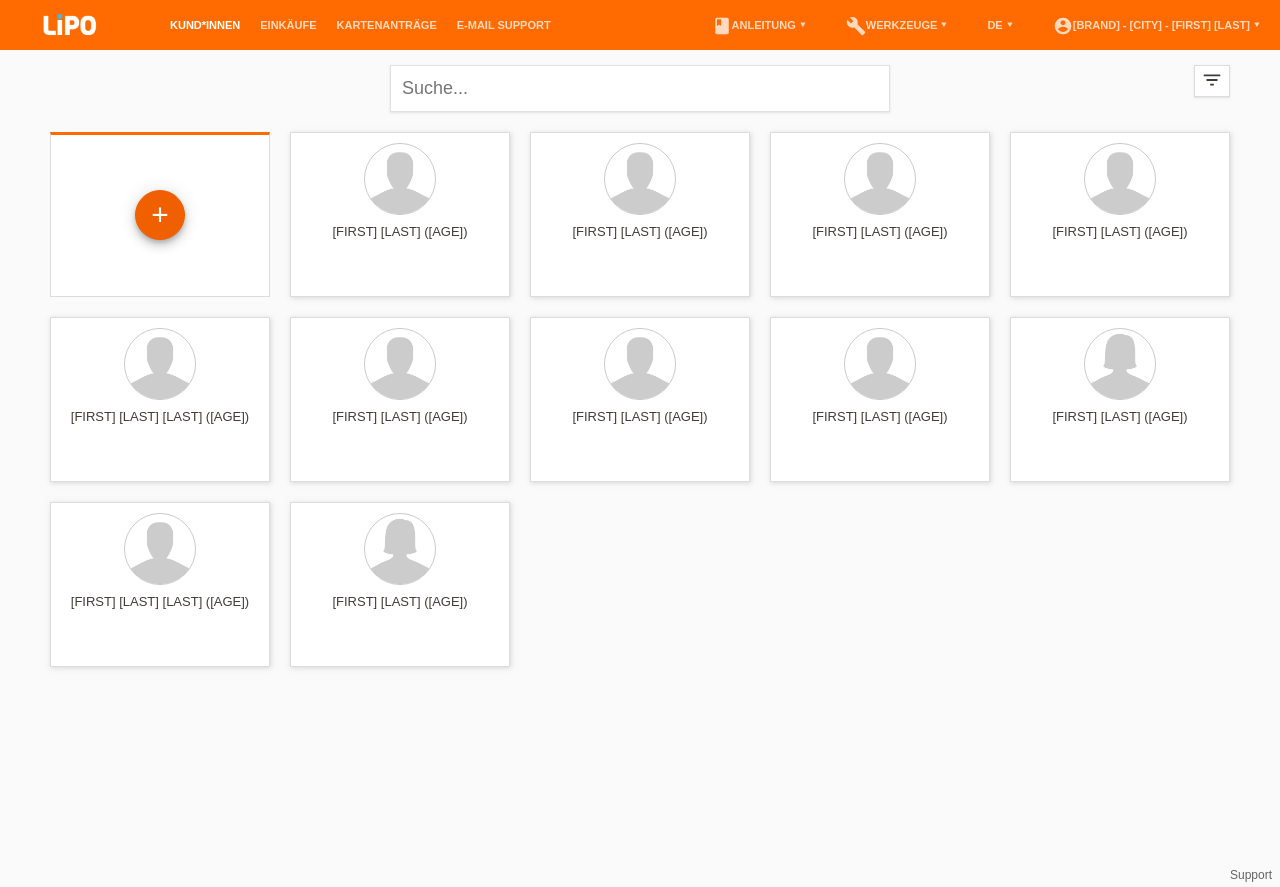 click on "+" at bounding box center (160, 215) 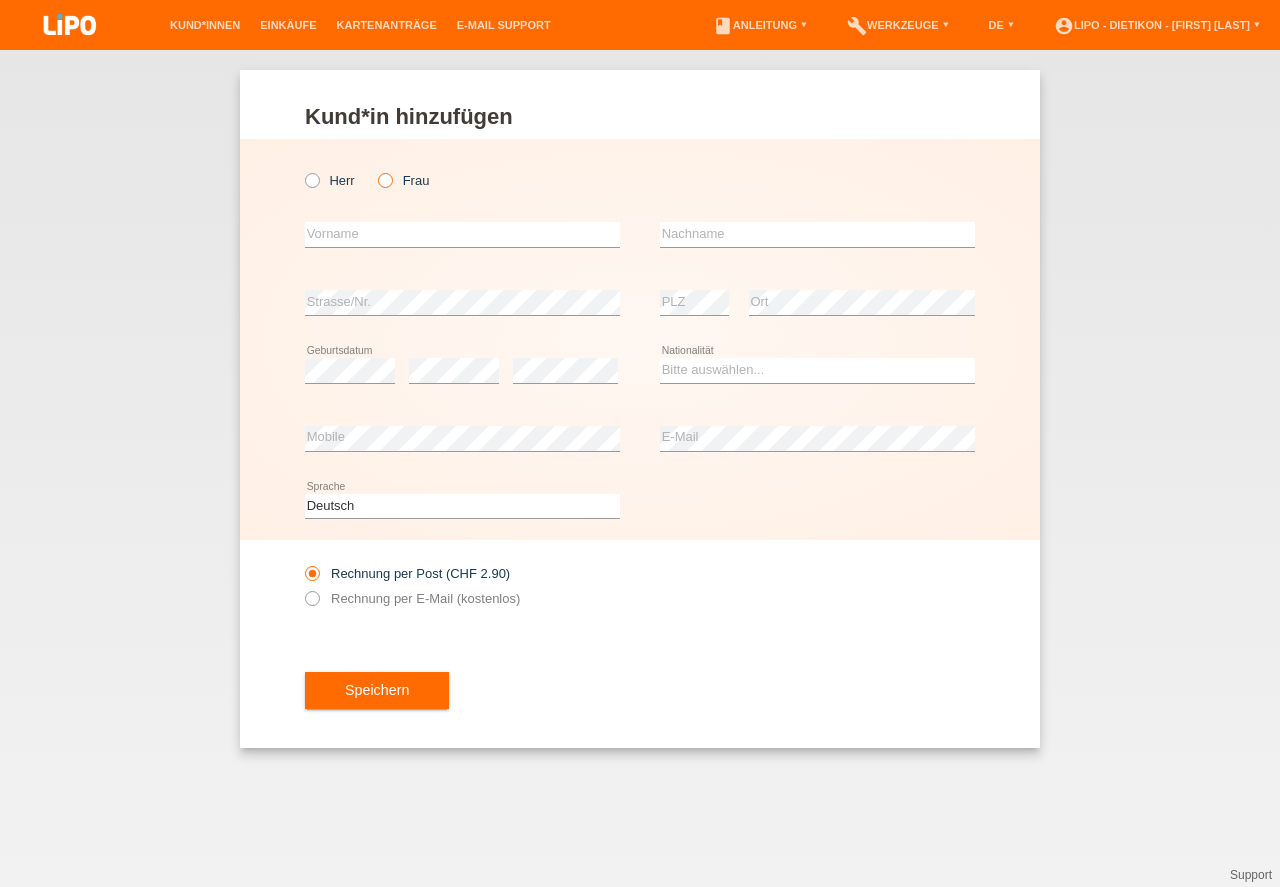 scroll, scrollTop: 0, scrollLeft: 0, axis: both 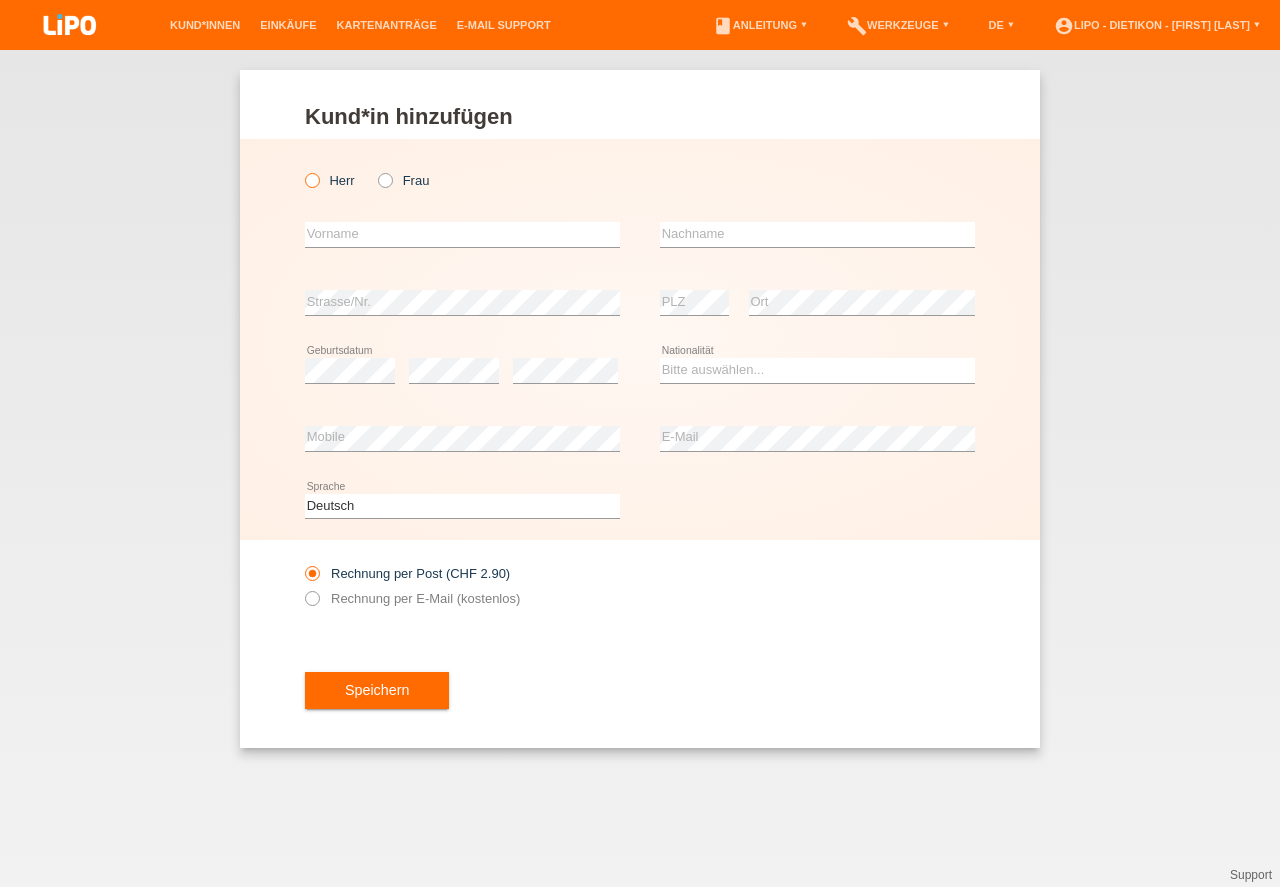 click at bounding box center (302, 170) 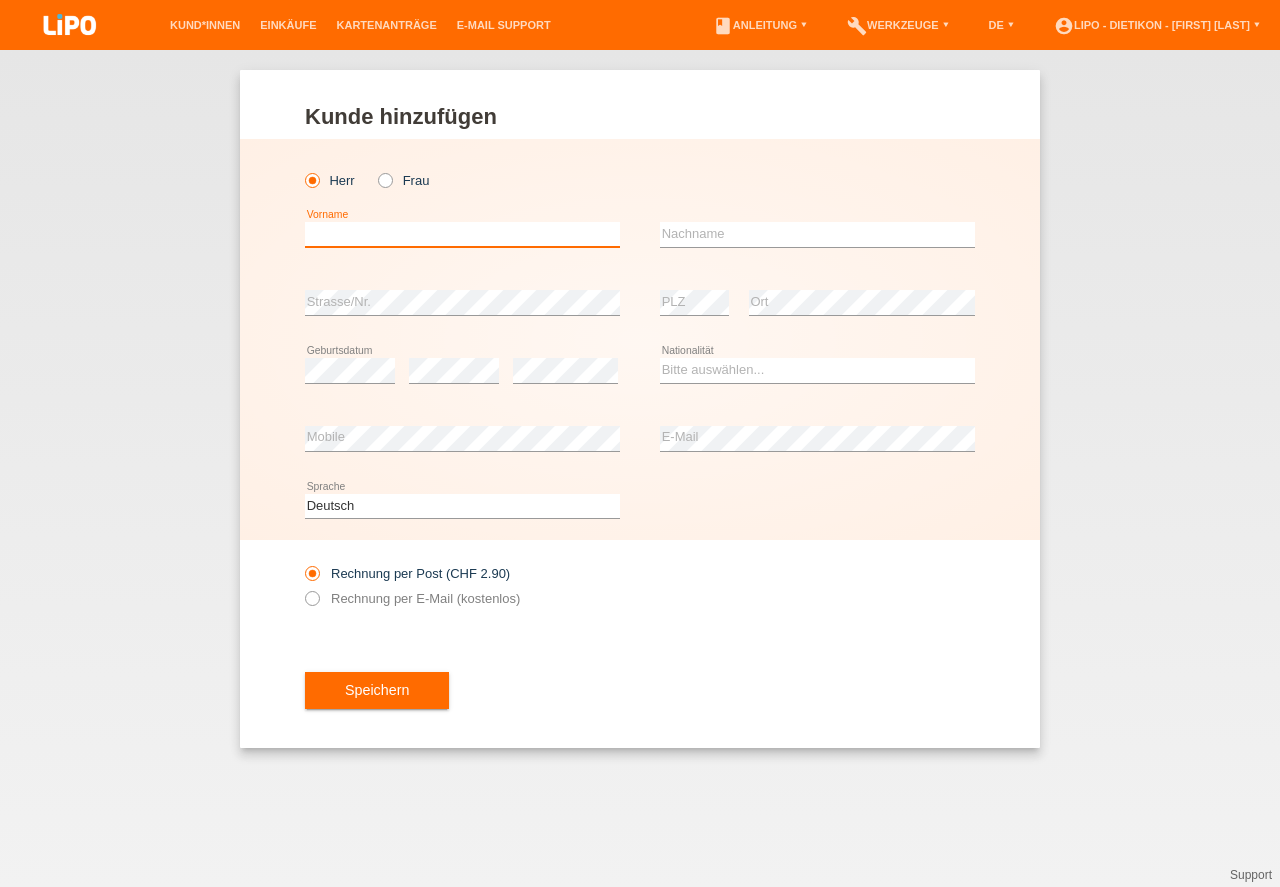 click at bounding box center [462, 234] 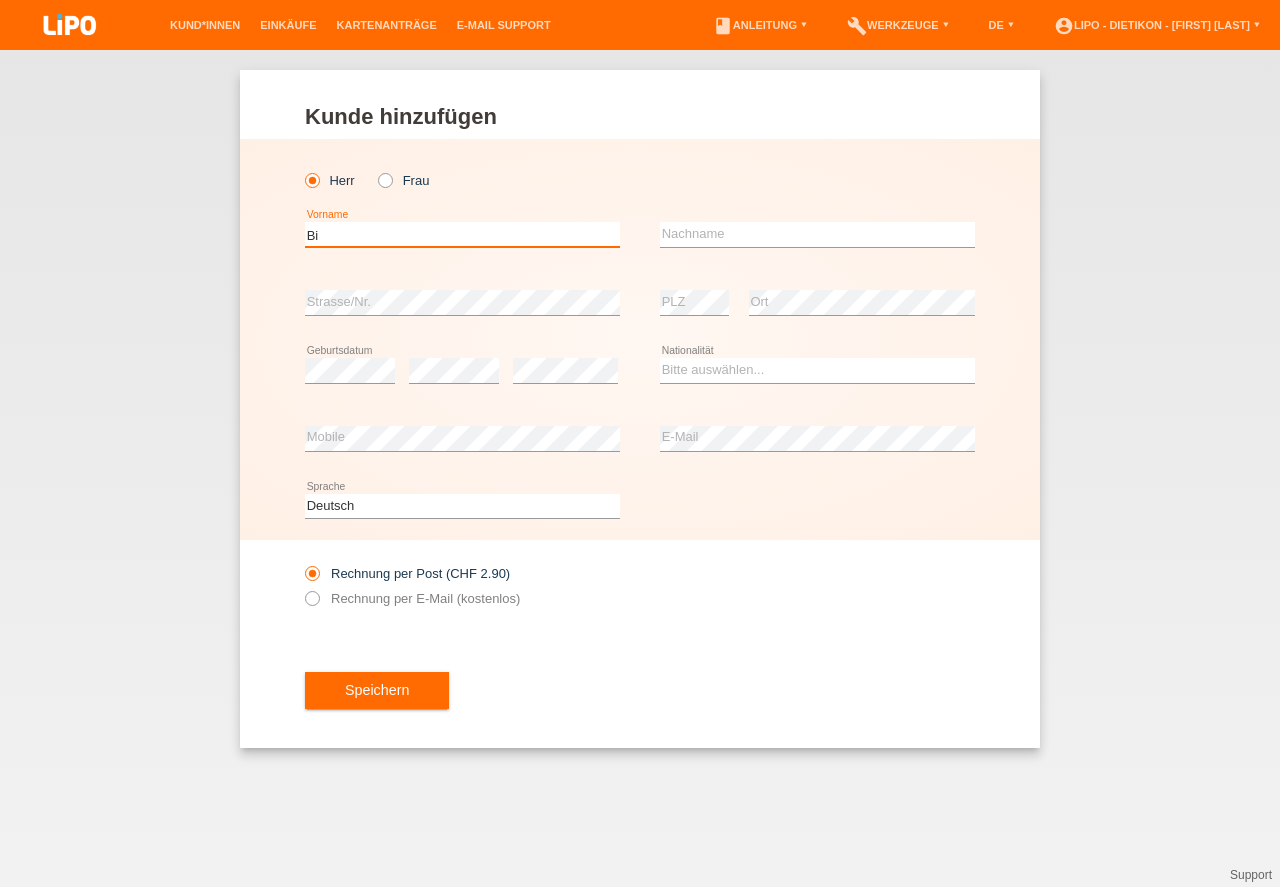 type on "B" 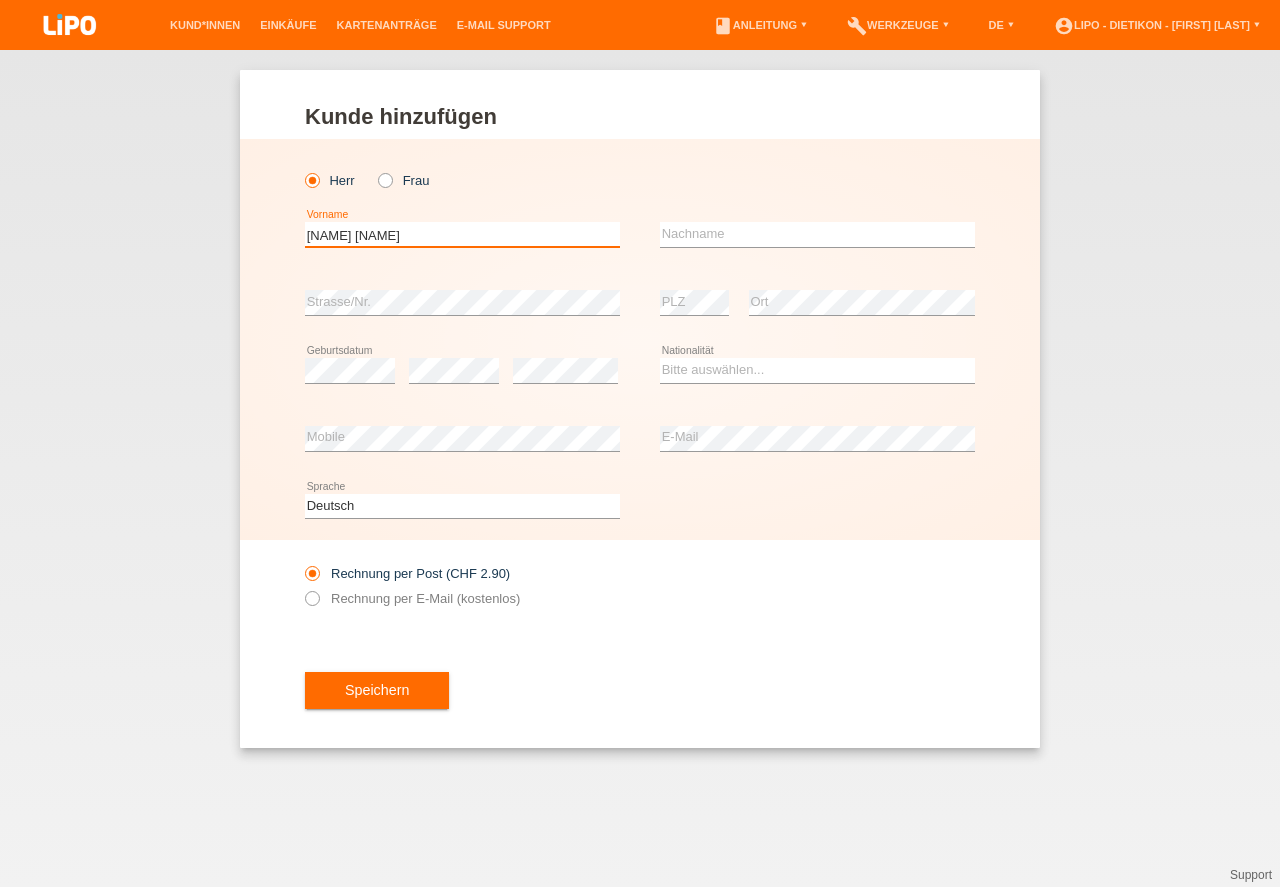 type on "Severin Paul" 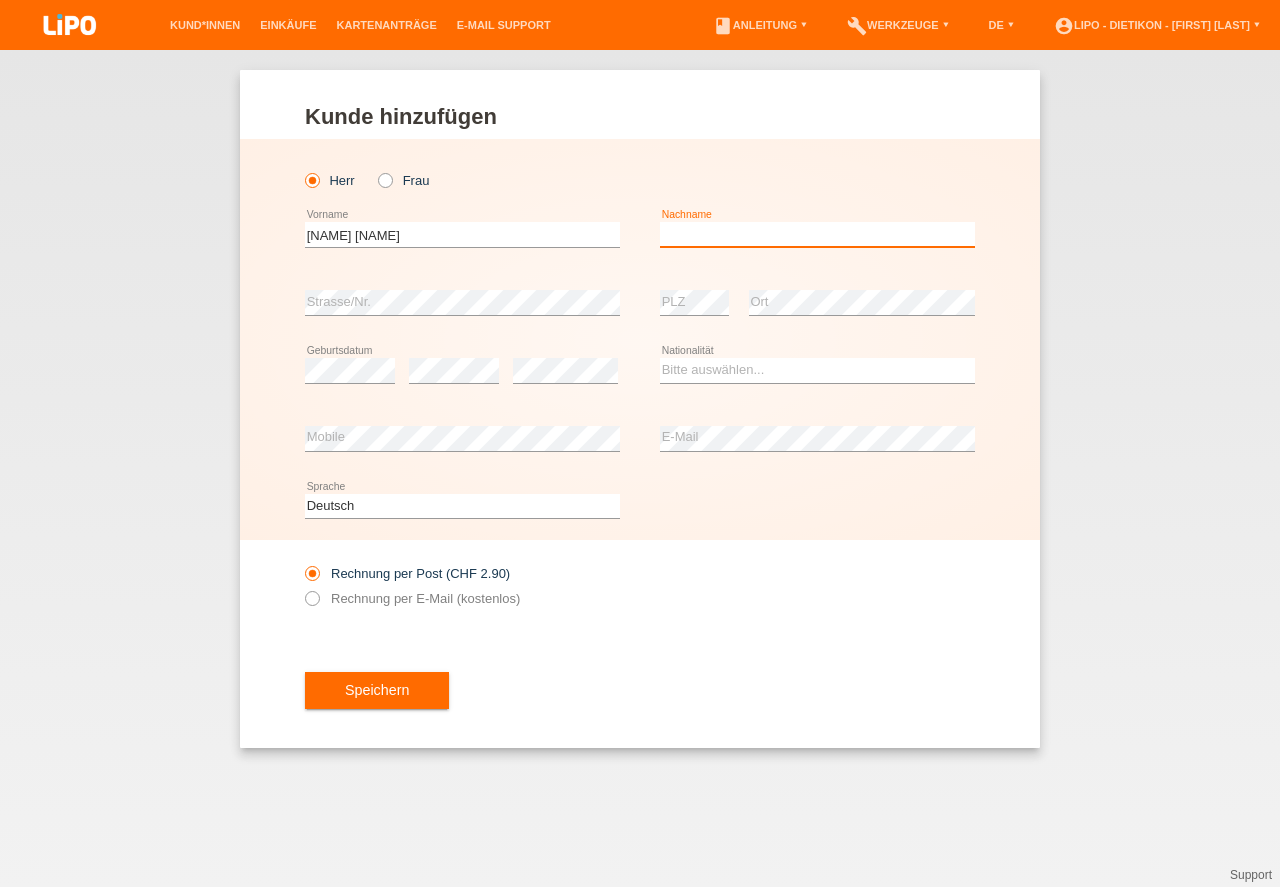 click at bounding box center [817, 234] 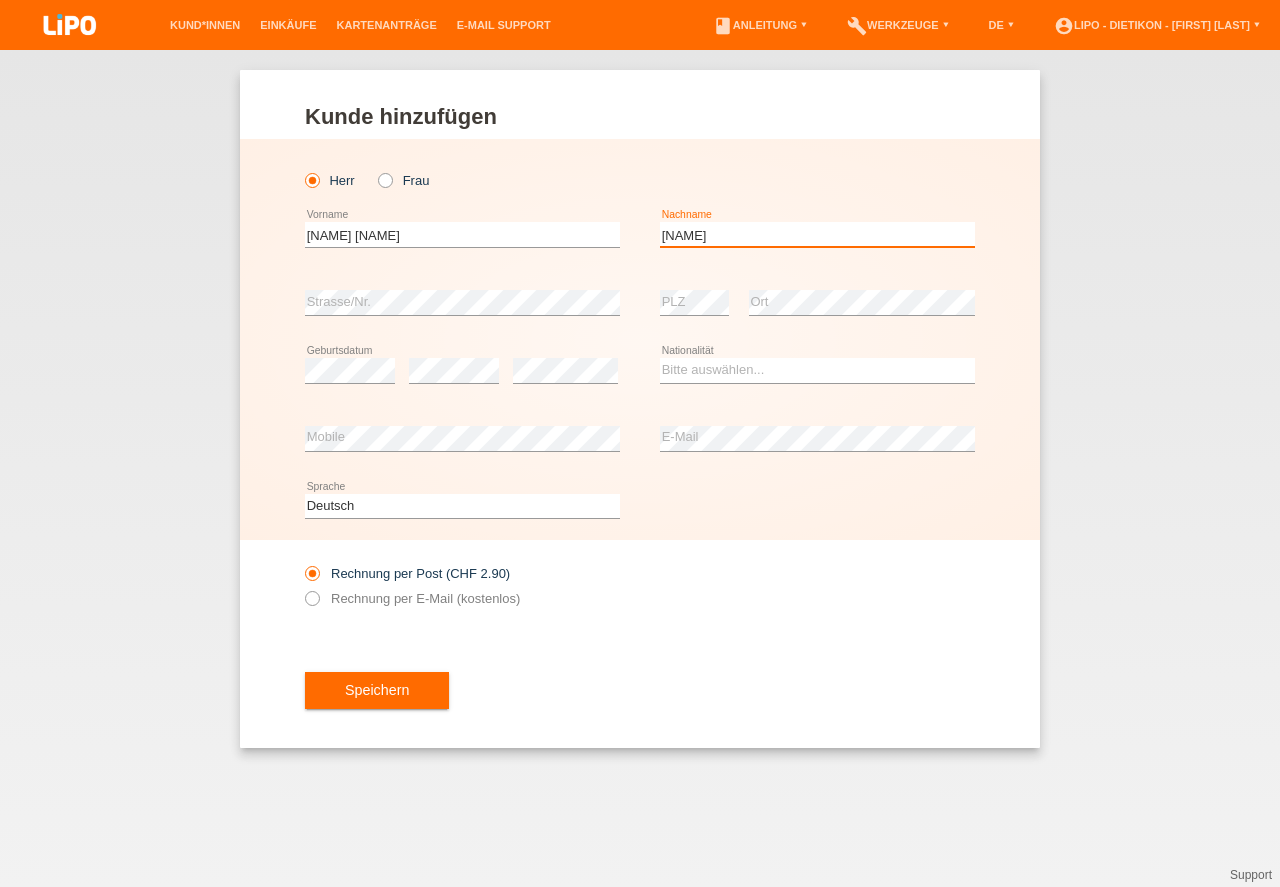 type on "[LAST]" 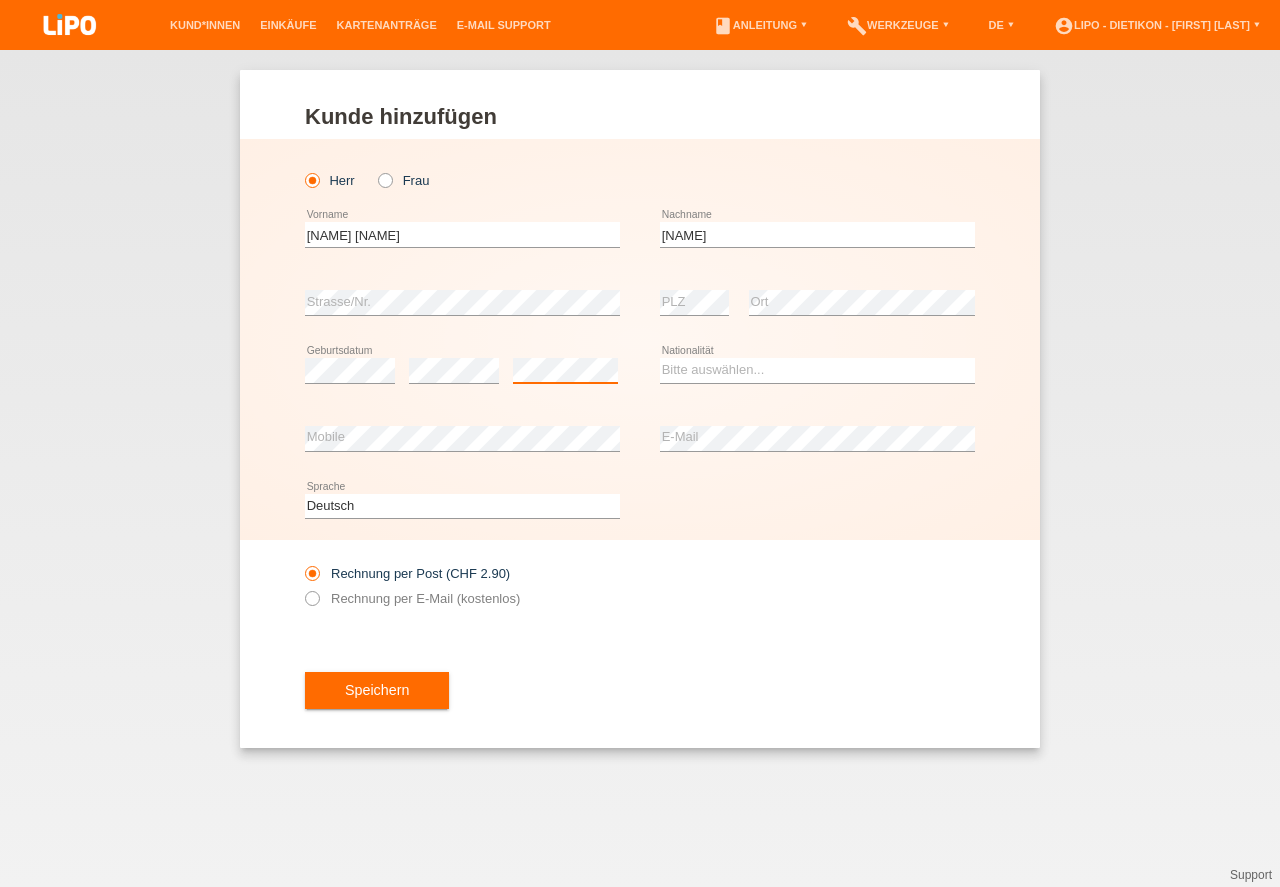 scroll, scrollTop: 0, scrollLeft: 0, axis: both 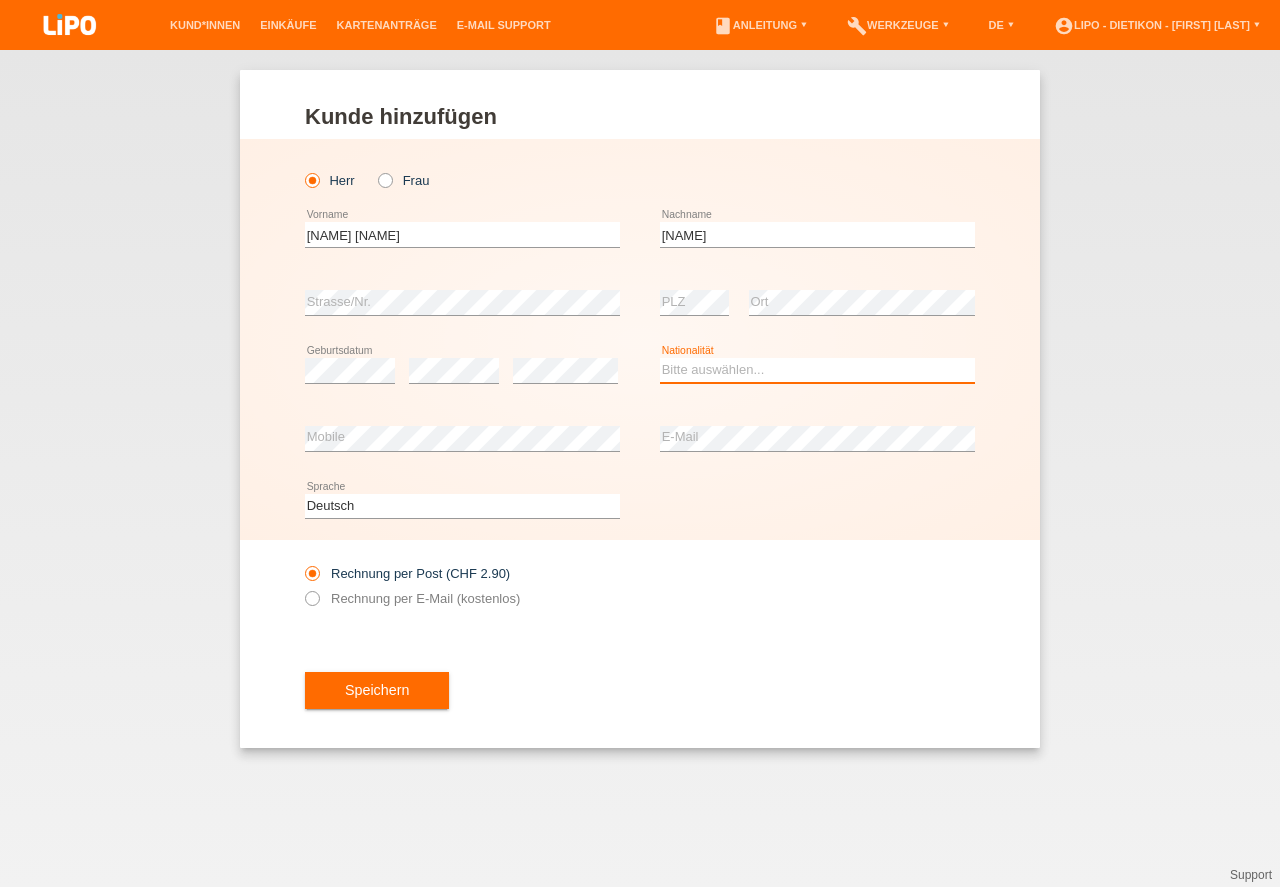 click on "Bitte auswählen...
Schweiz
Deutschland
Liechtenstein
Österreich
------------
Afghanistan
Ägypten
Åland
Albanien
Algerien" at bounding box center (817, 370) 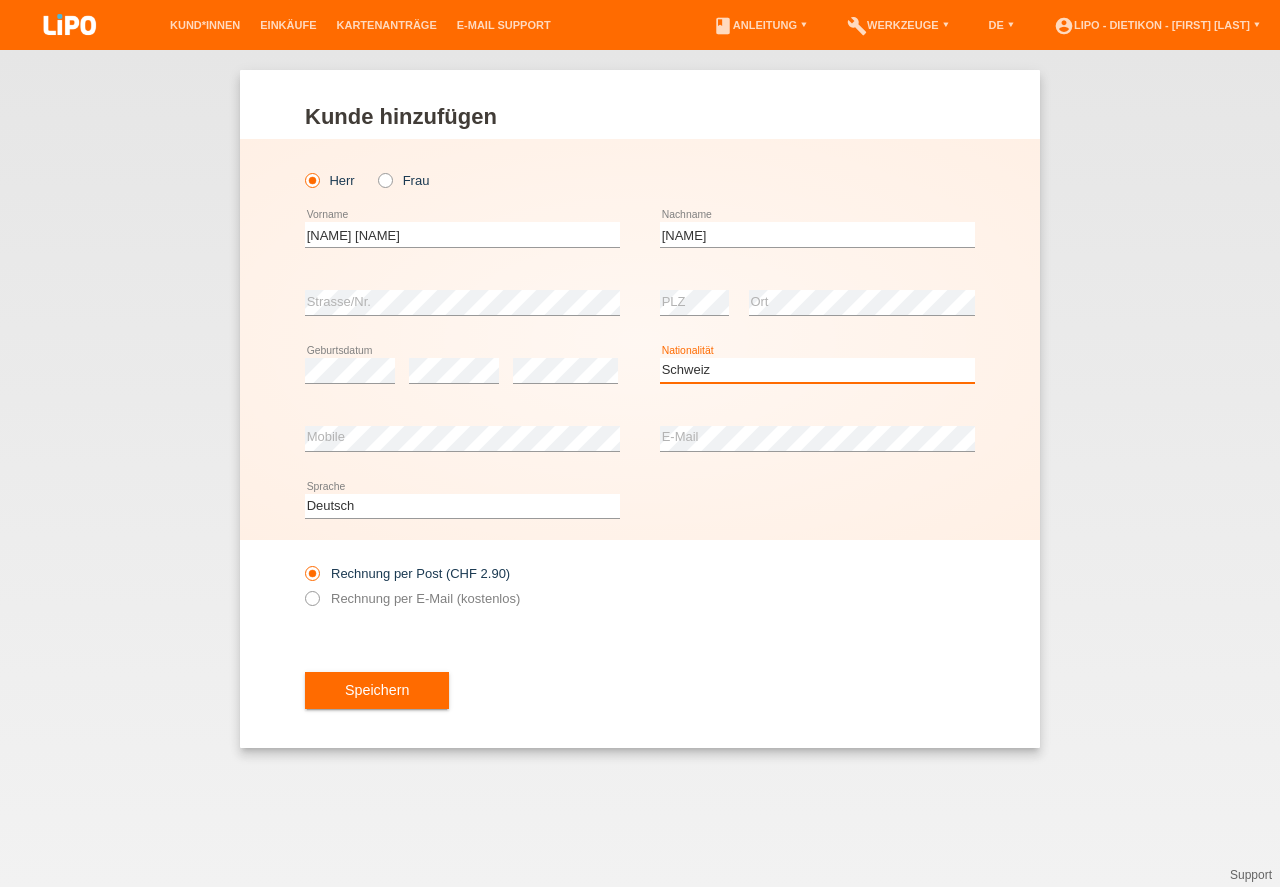 click on "Schweiz" at bounding box center [0, 0] 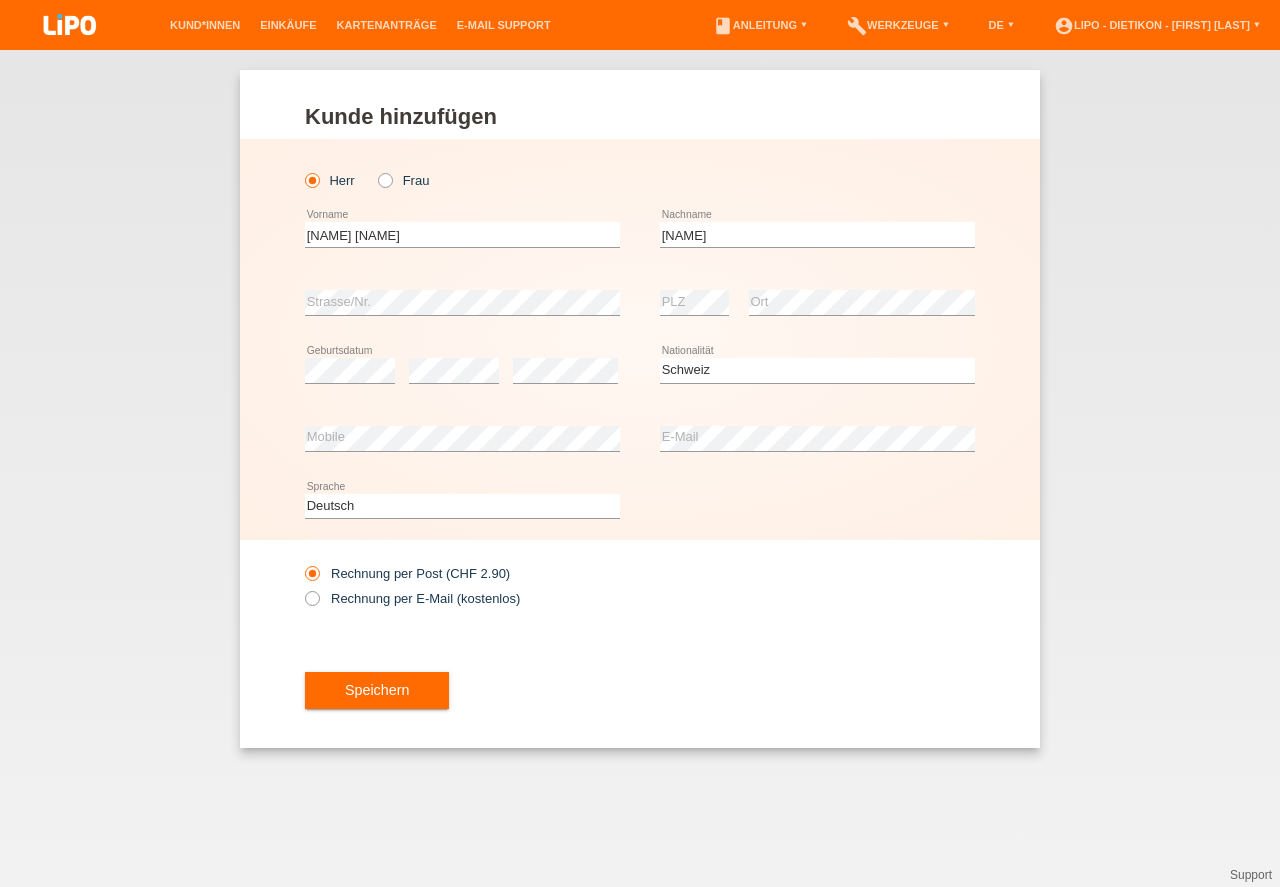 drag, startPoint x: 611, startPoint y: 564, endPoint x: 416, endPoint y: 622, distance: 203.44287 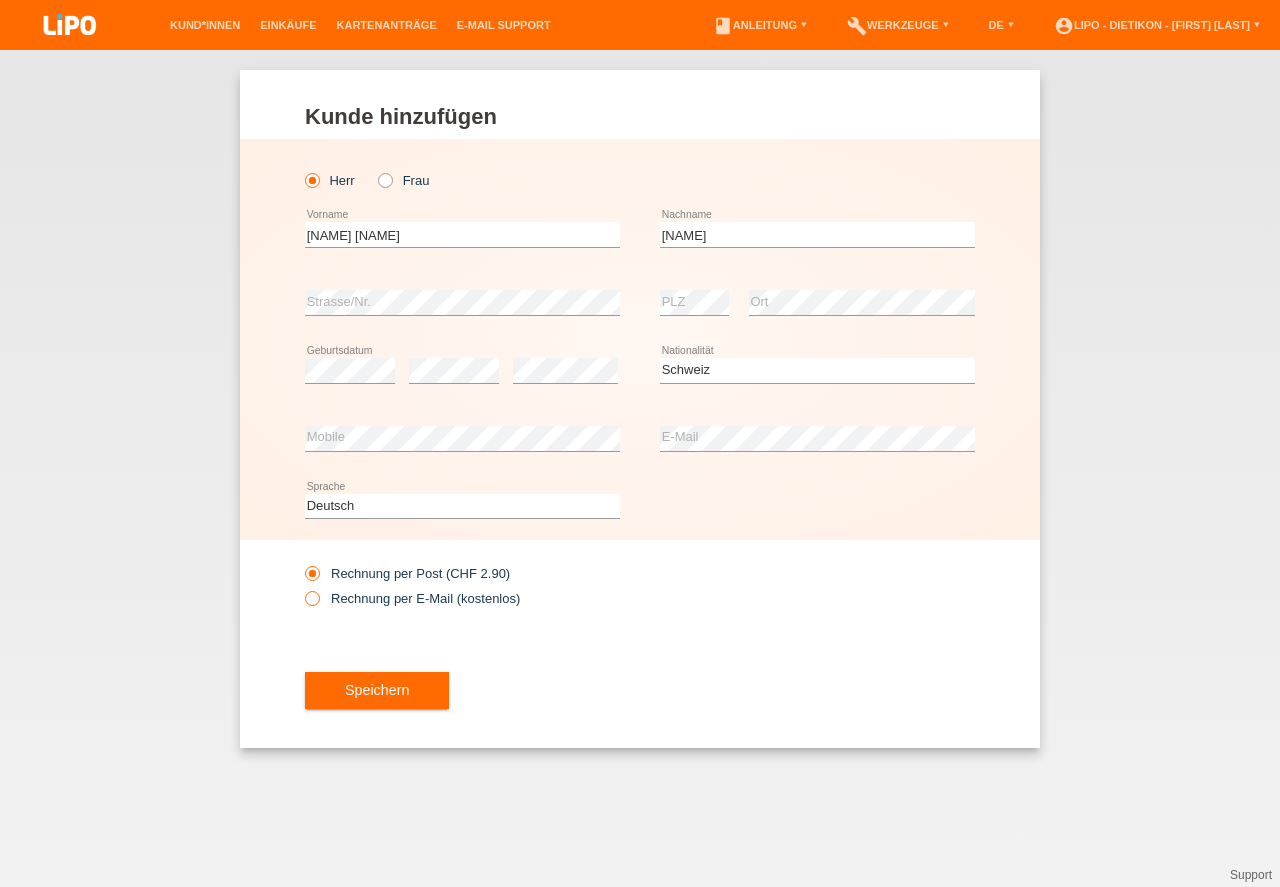 click on "Rechnung per E-Mail                                                                                            (kostenlos)" at bounding box center (412, 598) 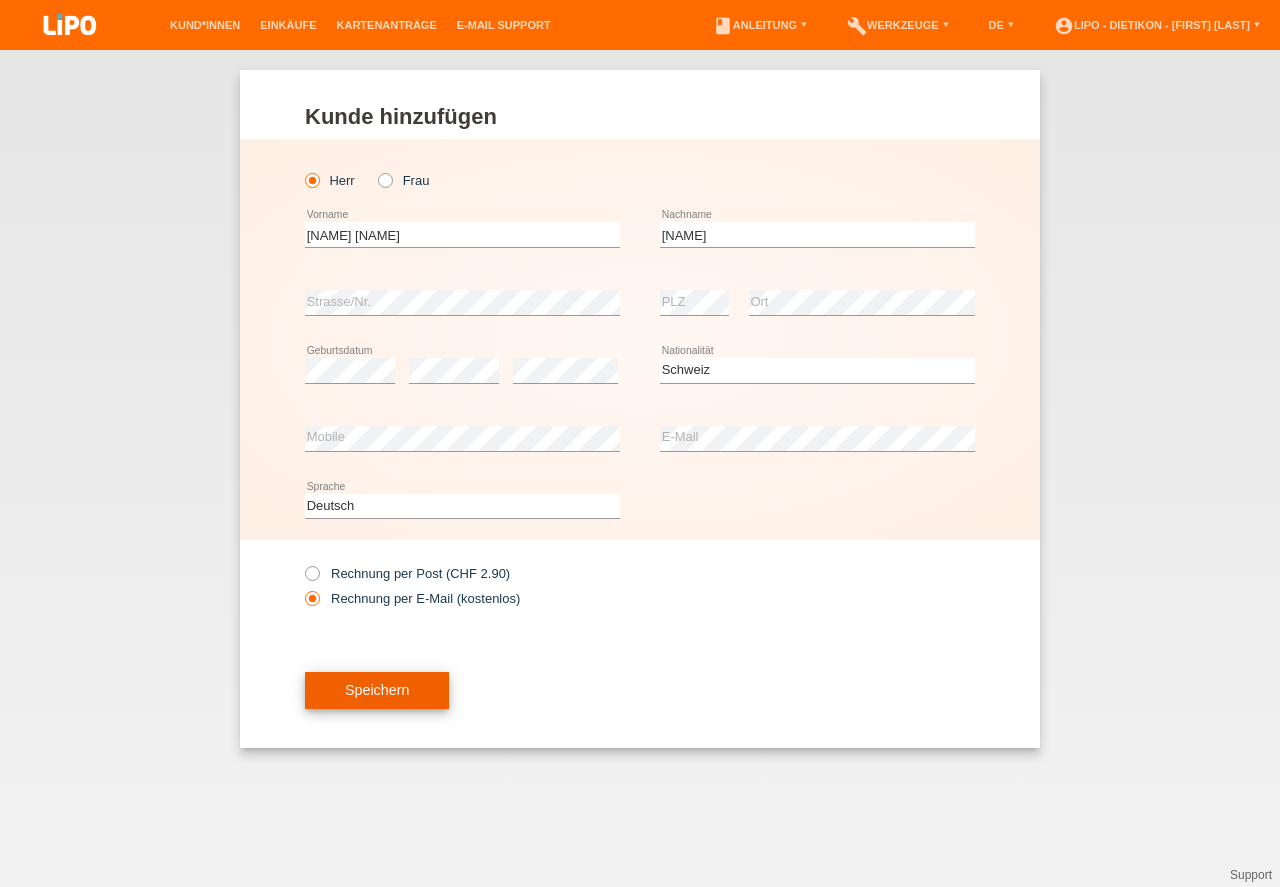 click on "Speichern" at bounding box center [377, 691] 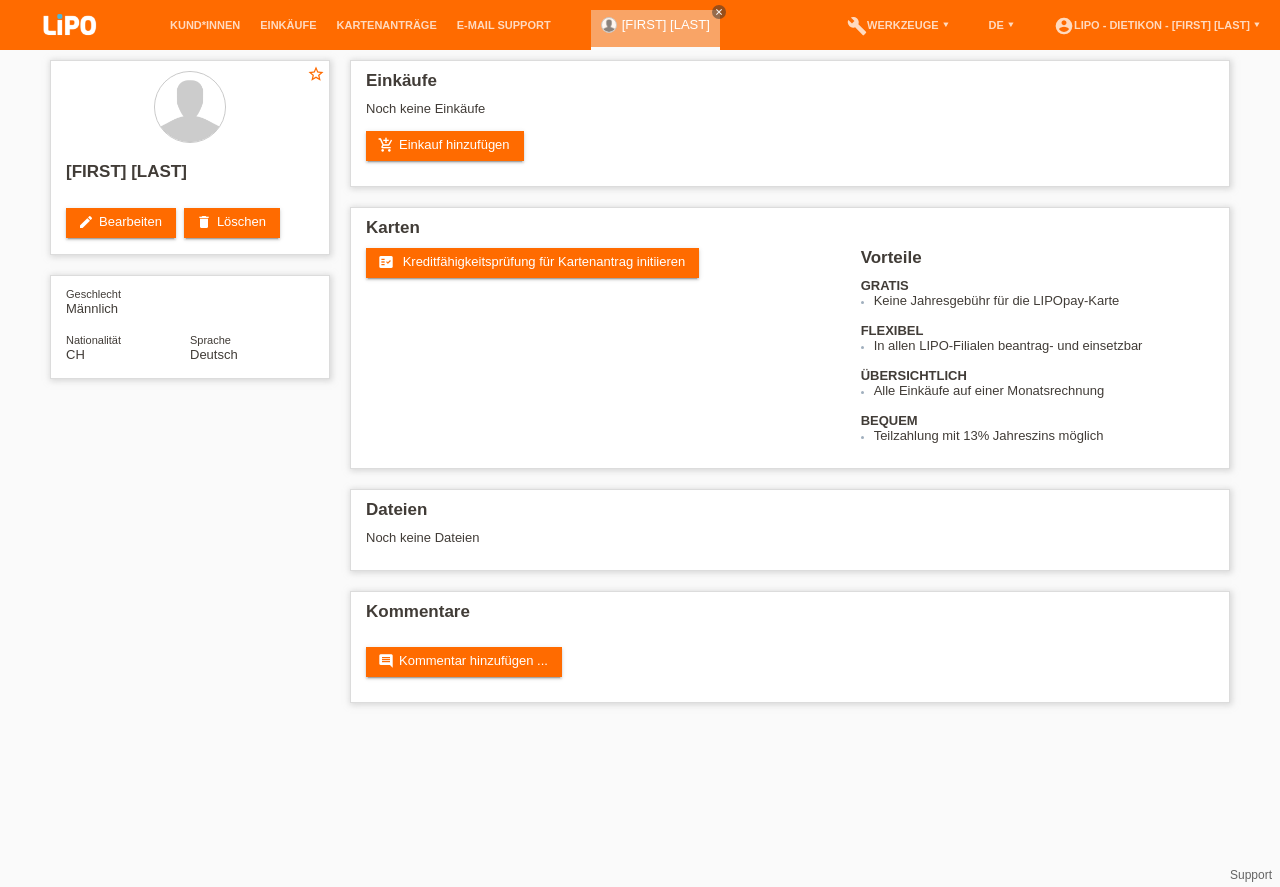 scroll, scrollTop: 0, scrollLeft: 0, axis: both 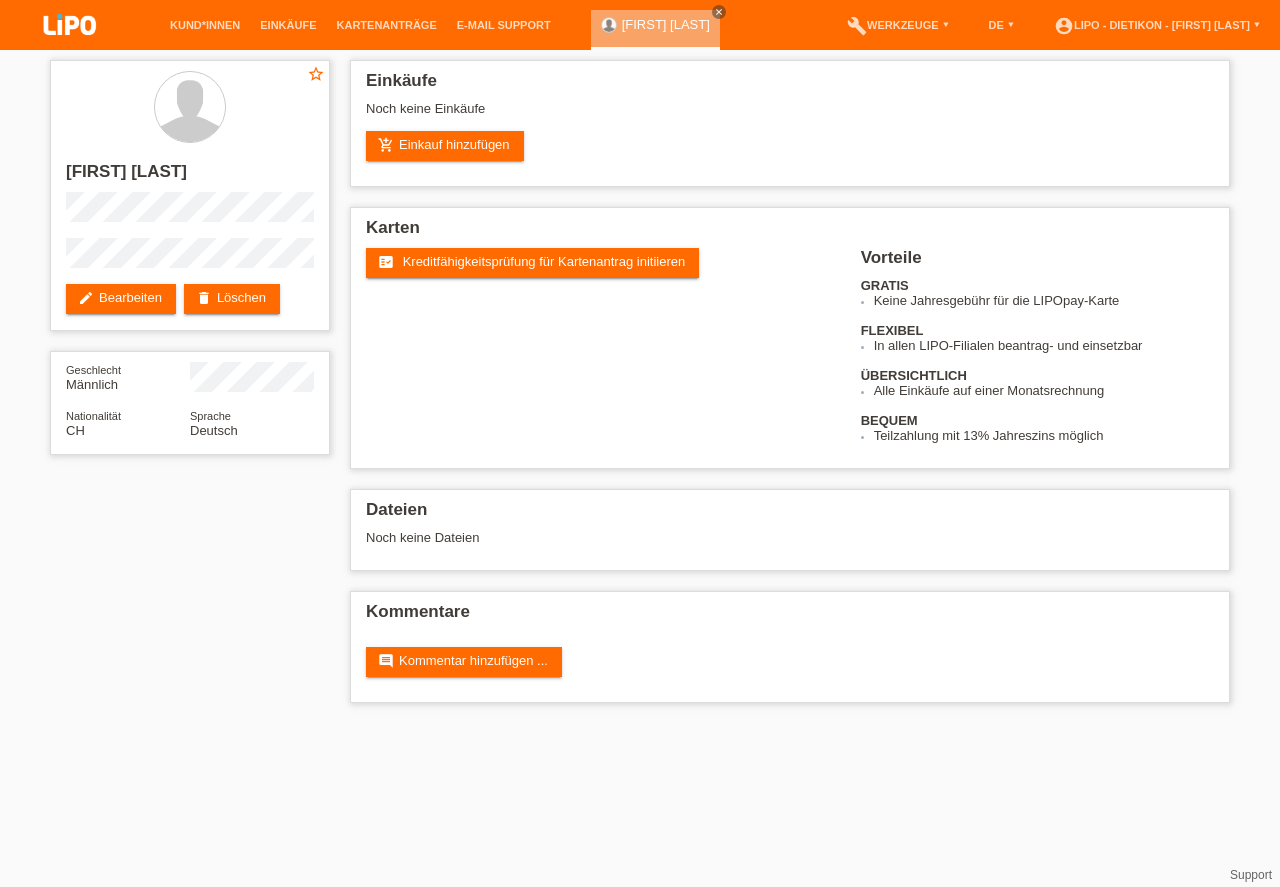 click on "Kreditfähigkeitsprüfung für Kartenantrag initiieren" at bounding box center (544, 261) 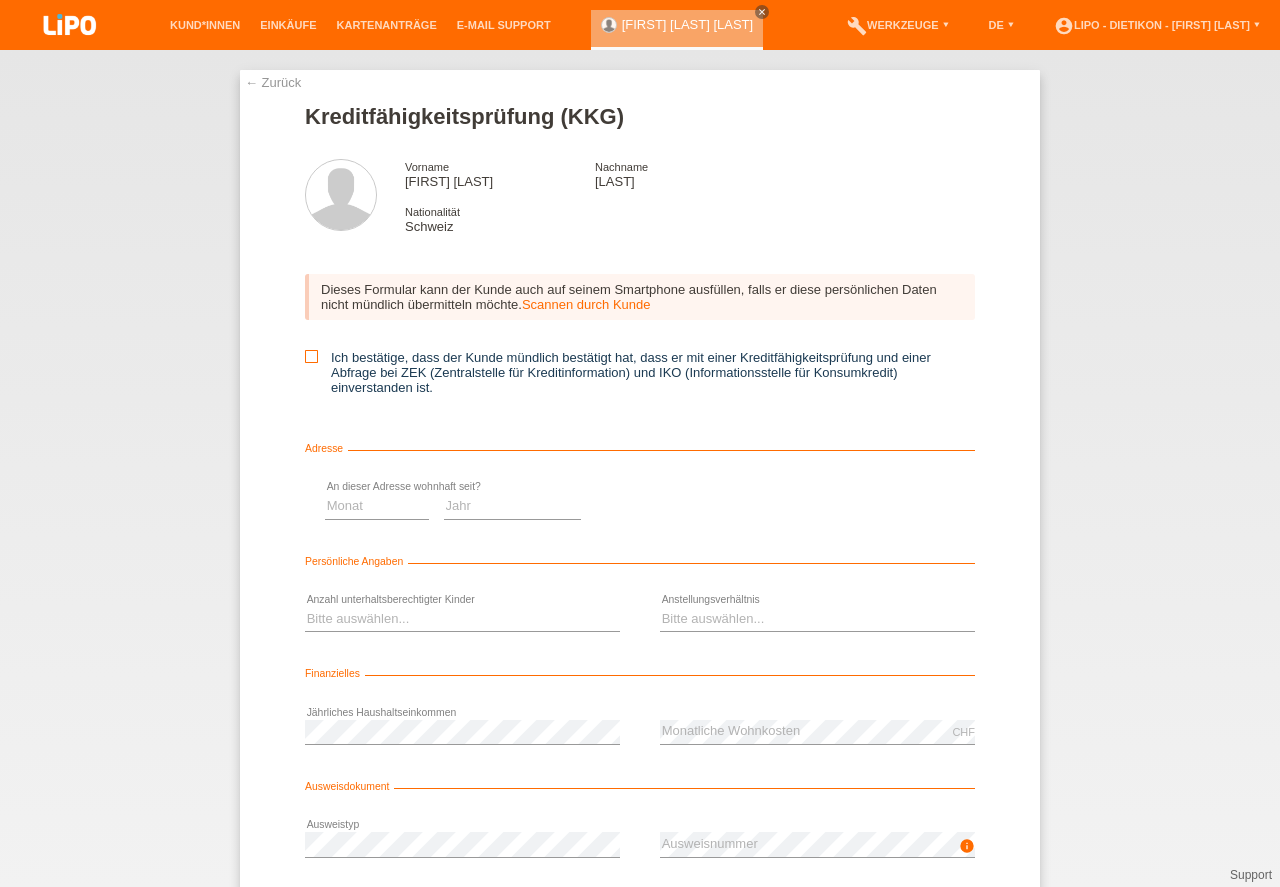 scroll, scrollTop: 0, scrollLeft: 0, axis: both 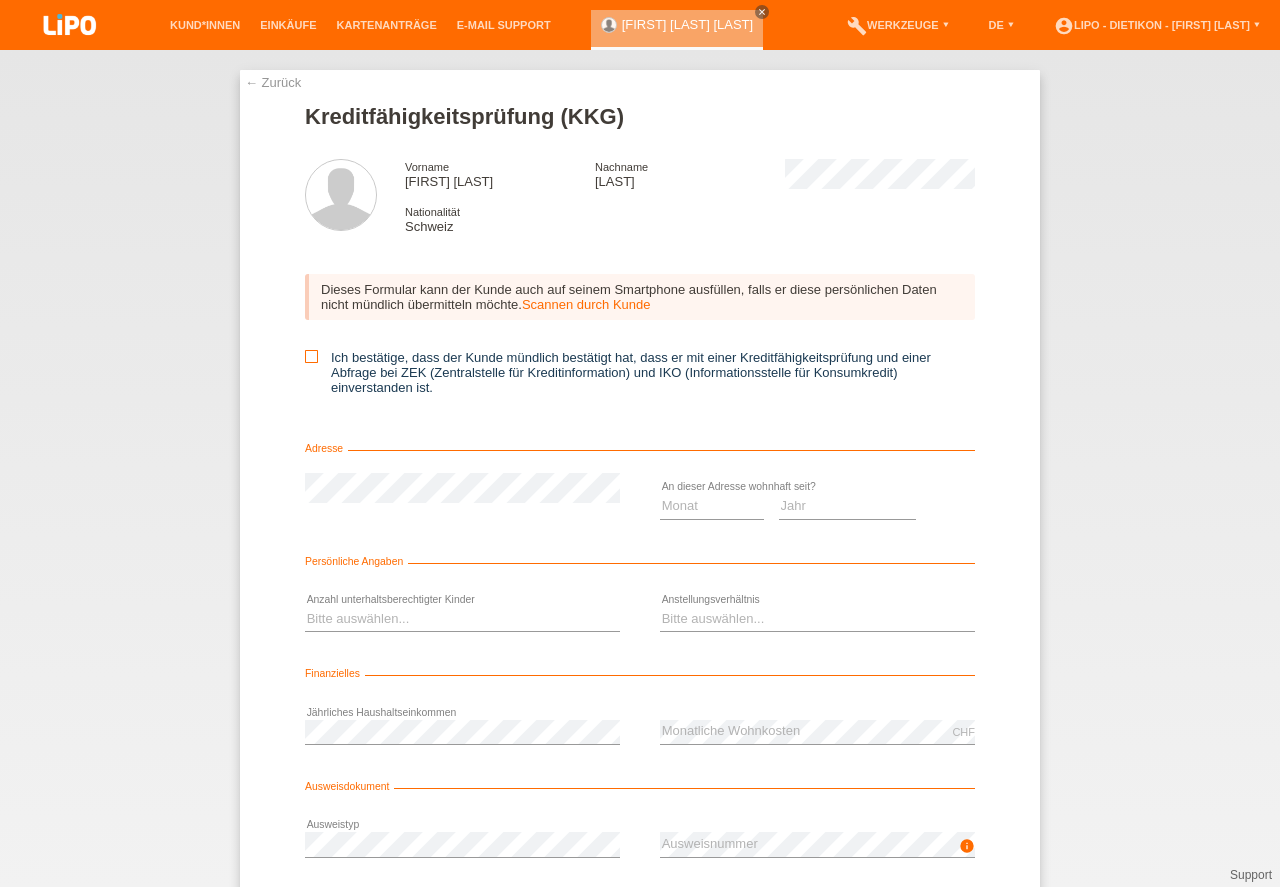 click on "Ich bestätige, dass der Kunde mündlich bestätigt hat, dass er mit einer Kreditfähigkeitsprüfung und einer Abfrage bei ZEK (Zentralstelle für Kreditinformation) und IKO (Informationsstelle für Konsumkredit) einverstanden ist." at bounding box center (640, 372) 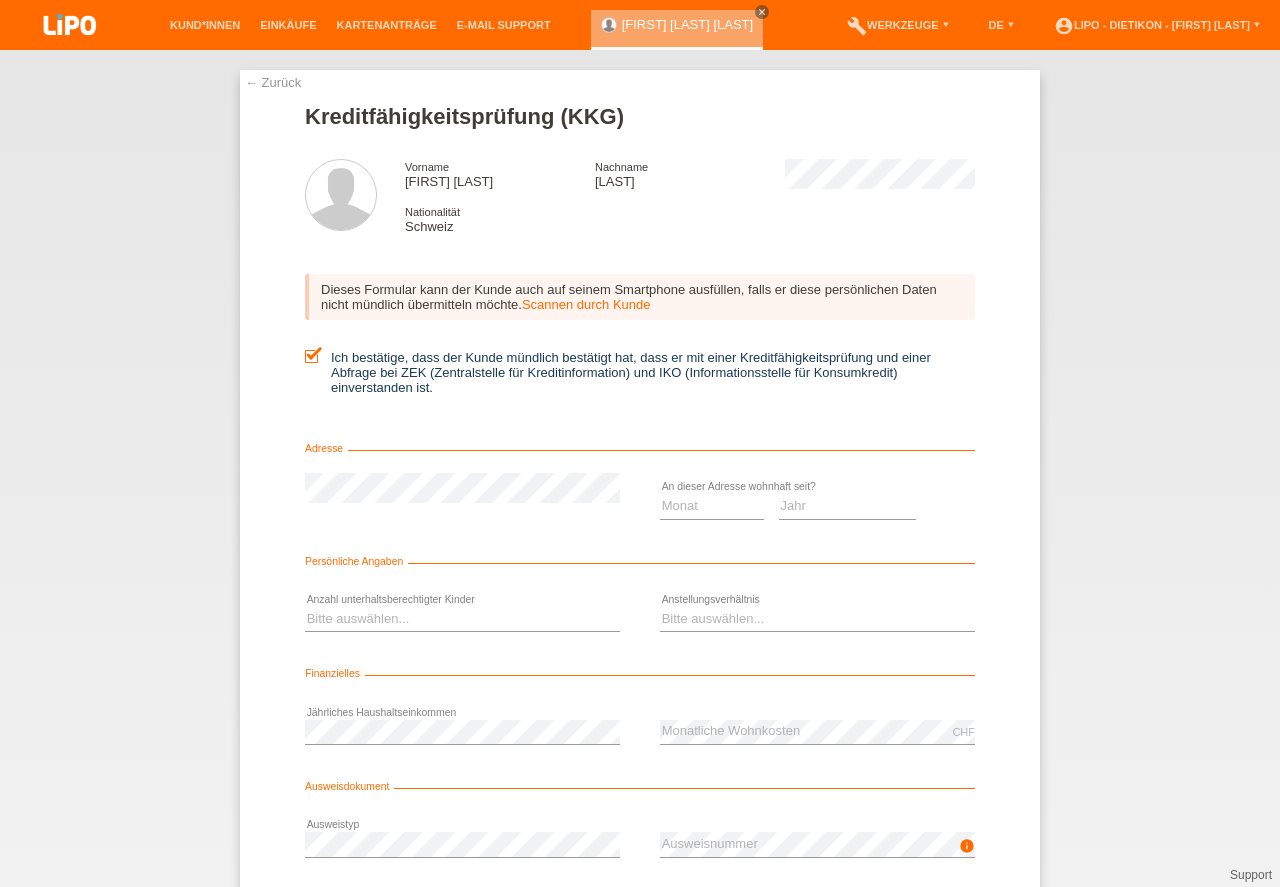 scroll, scrollTop: 45, scrollLeft: 0, axis: vertical 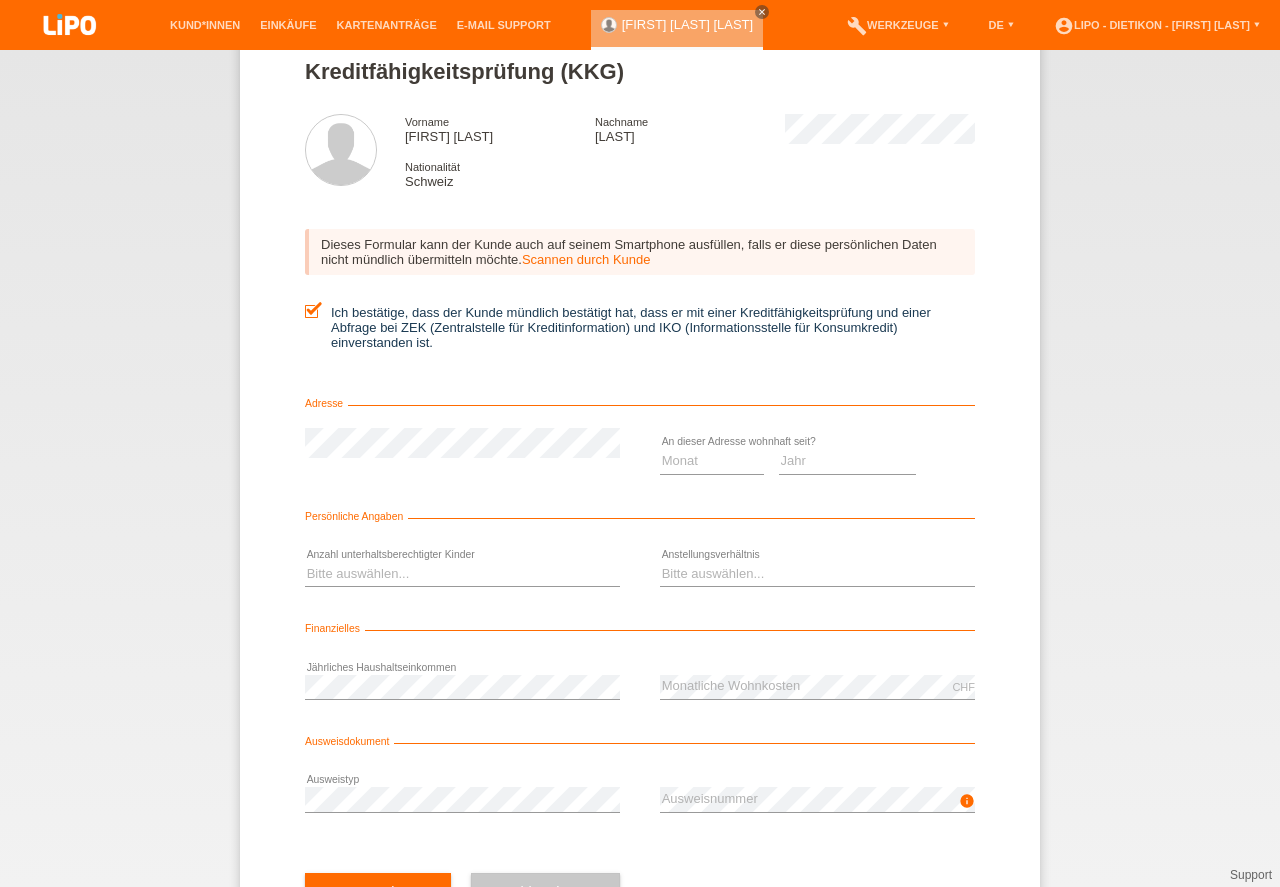 click on "Scannen durch Kunde" at bounding box center (586, 259) 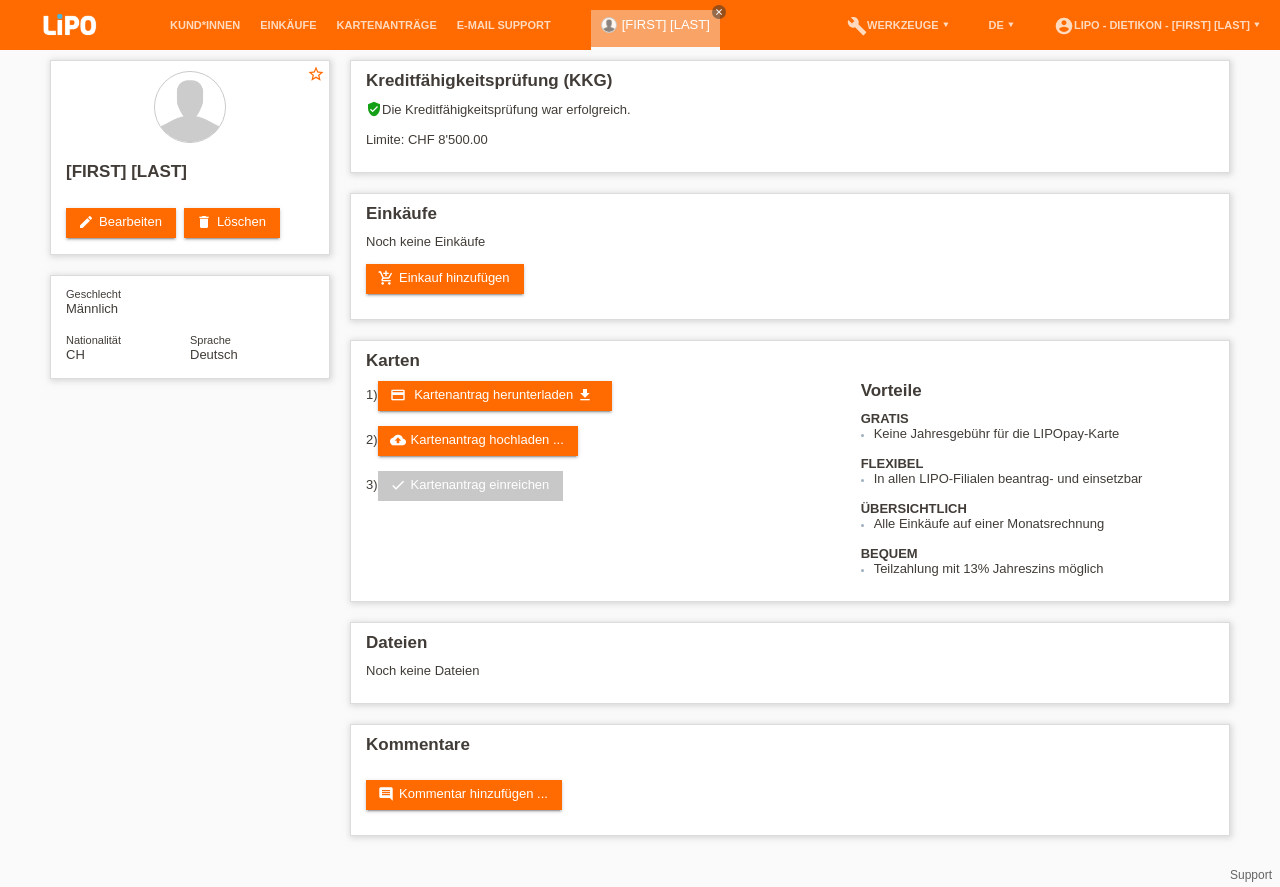 scroll, scrollTop: 0, scrollLeft: 0, axis: both 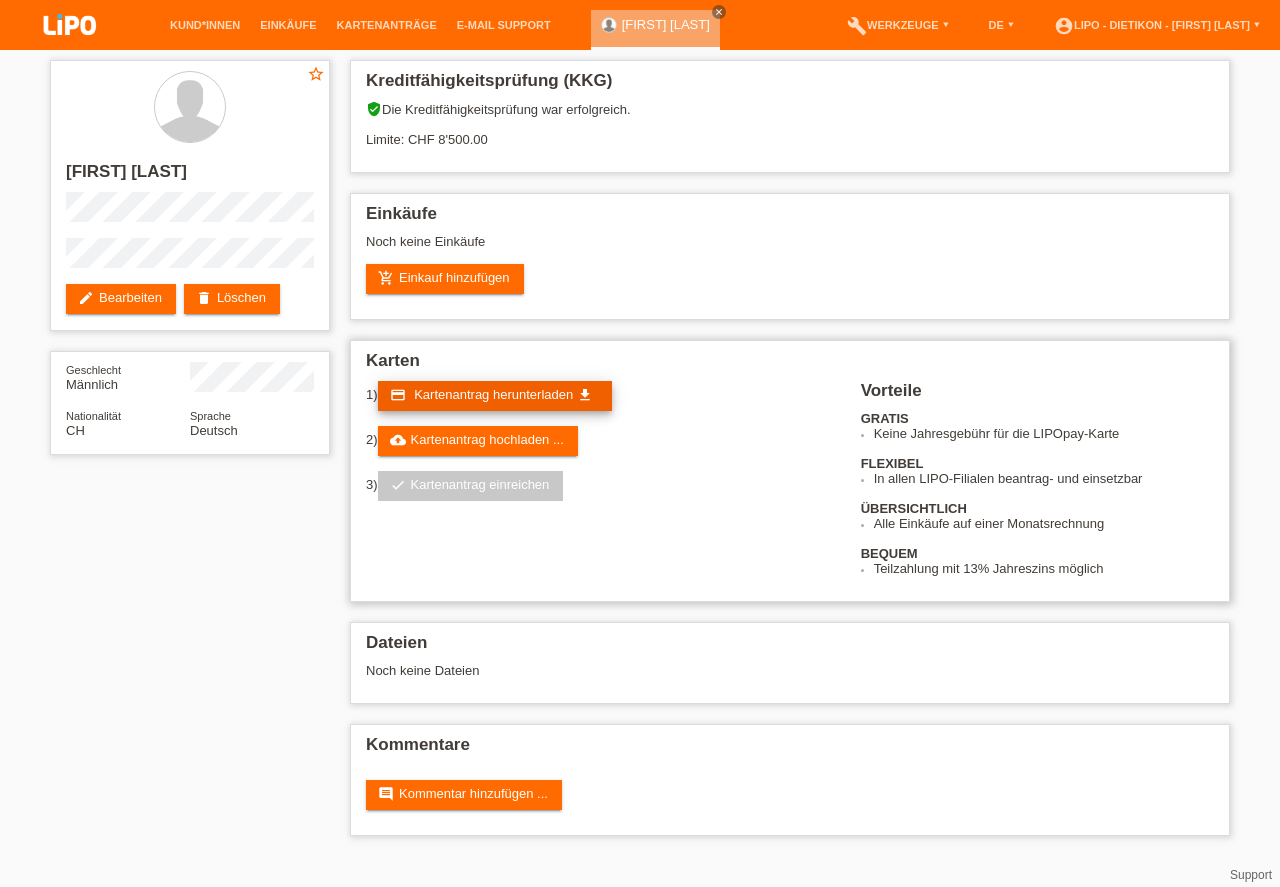 click on "Kartenantrag herunterladen" at bounding box center (493, 394) 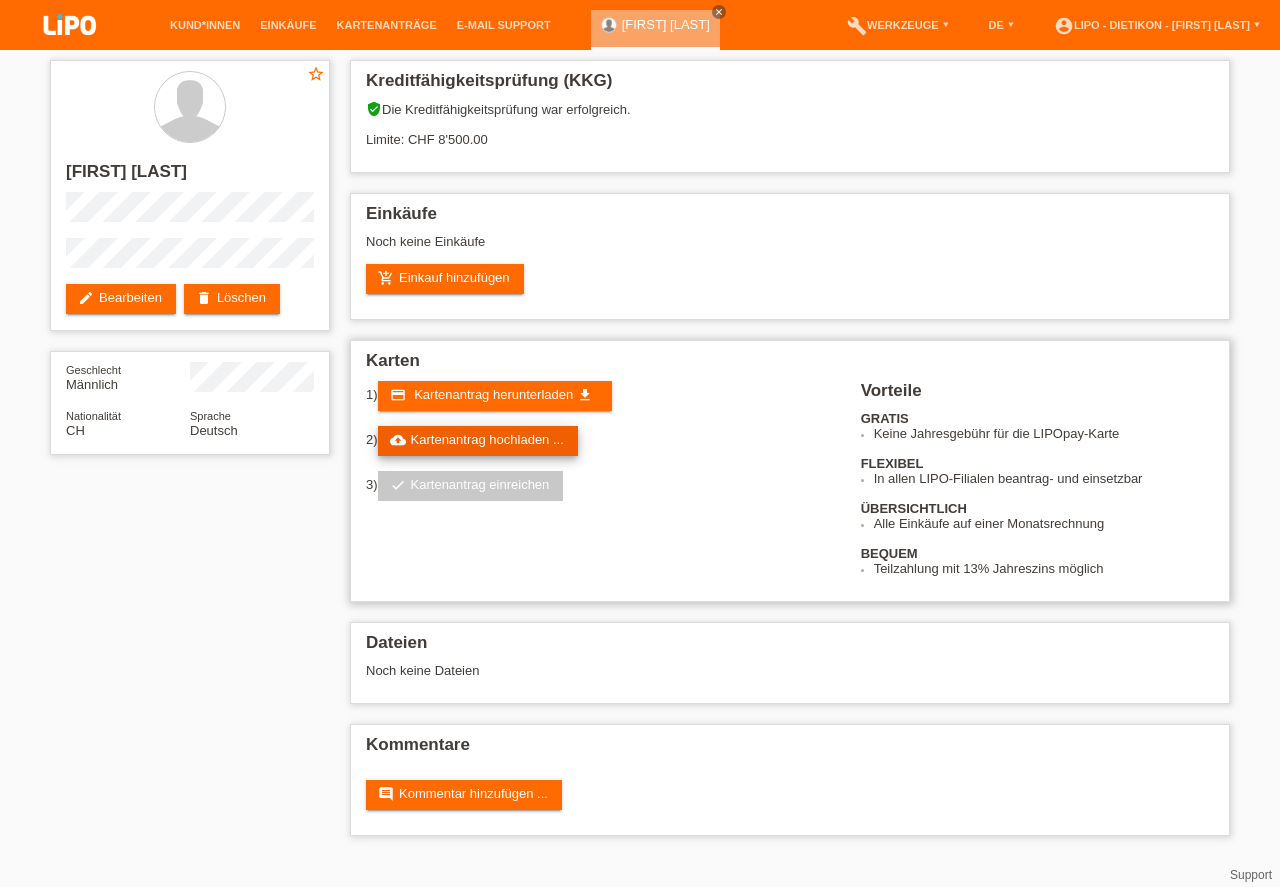 click on "cloud_upload  Kartenantrag hochladen ..." at bounding box center [478, 441] 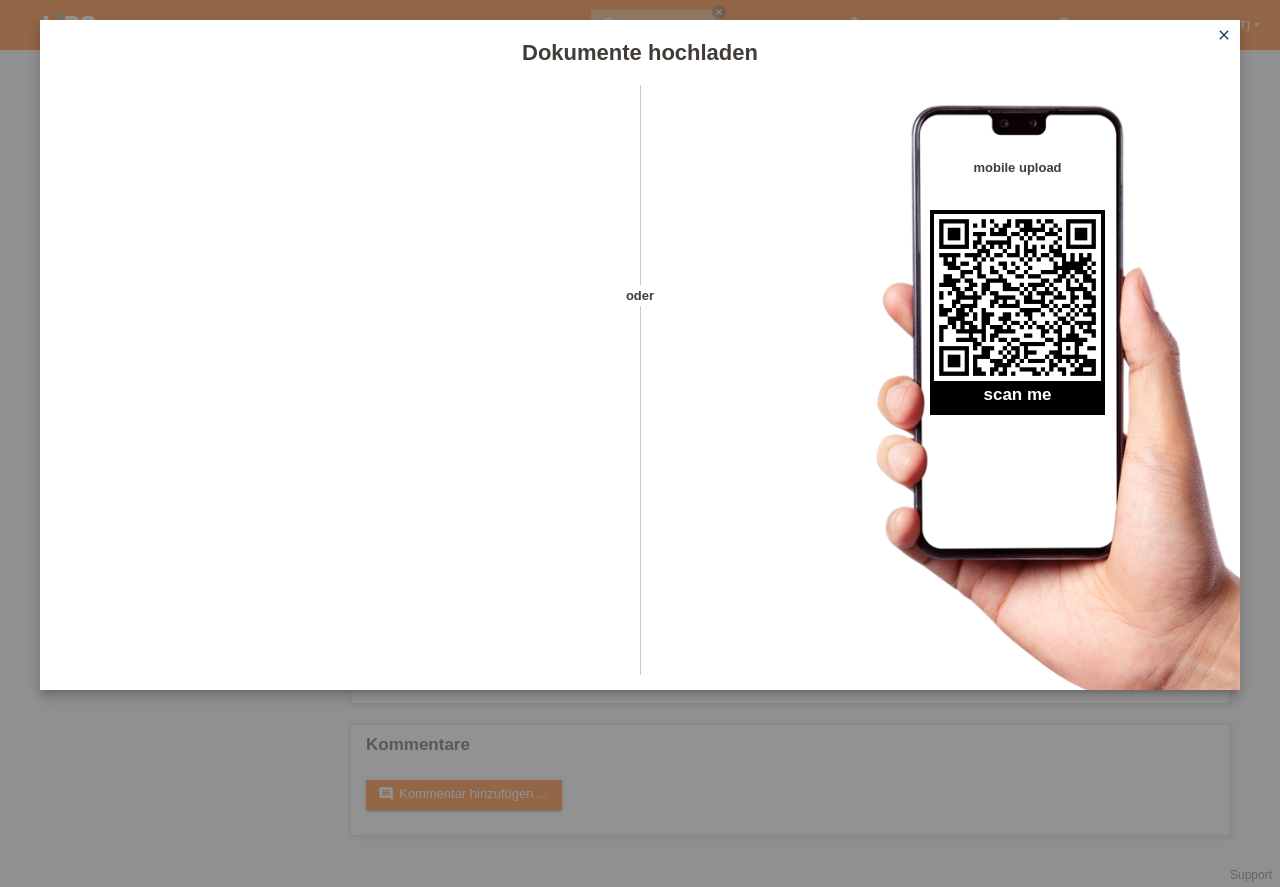 click on "close" at bounding box center (1224, 35) 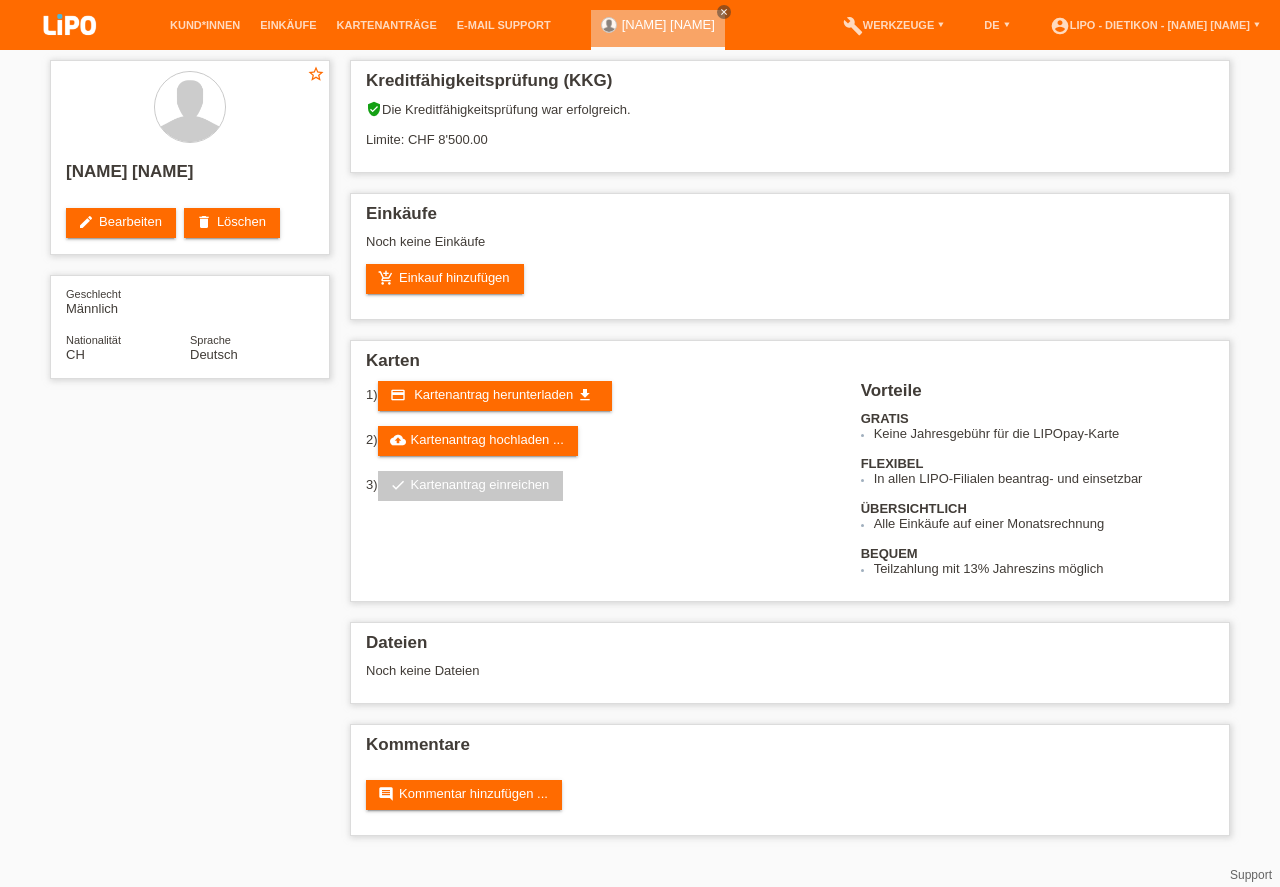 scroll, scrollTop: 0, scrollLeft: 0, axis: both 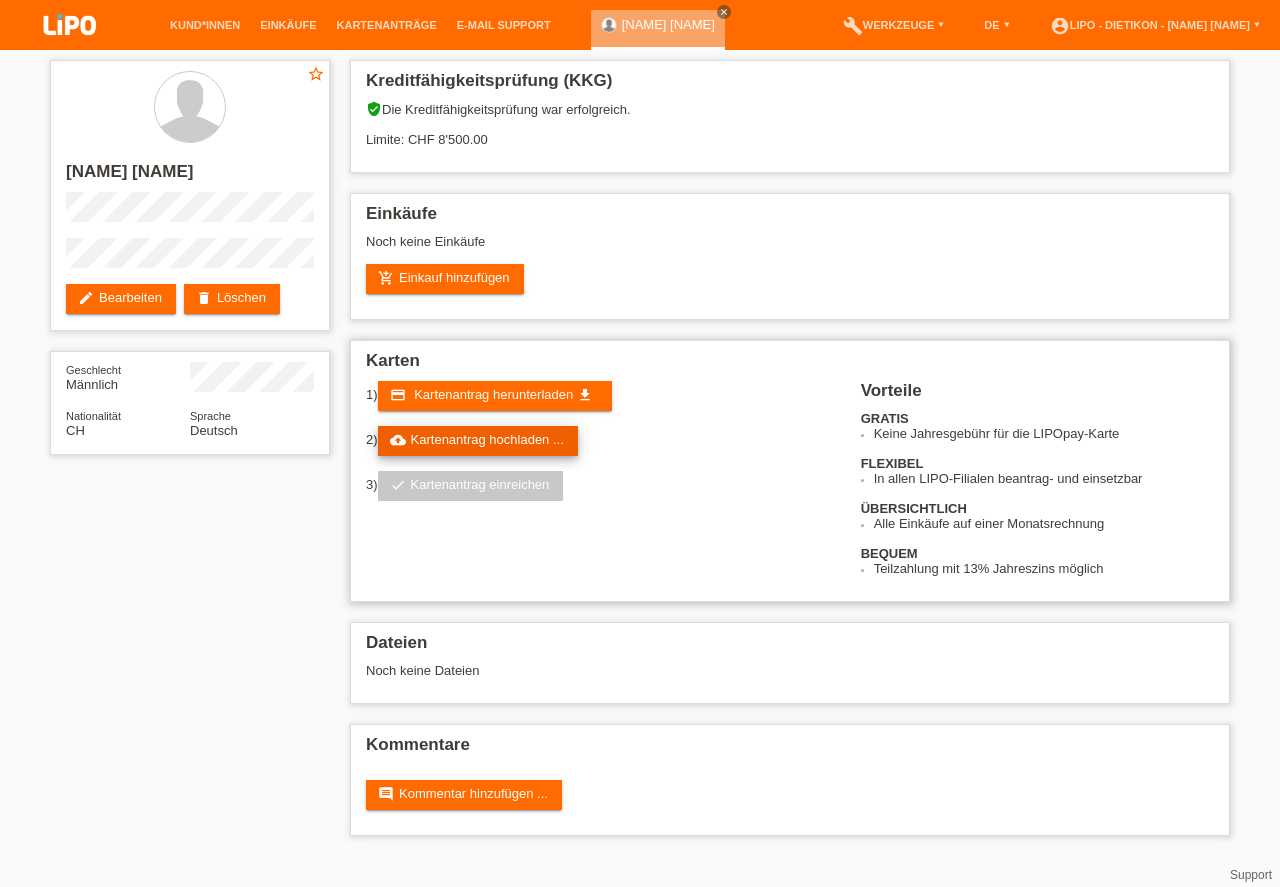 click on "cloud_upload  Kartenantrag hochladen ..." at bounding box center (478, 441) 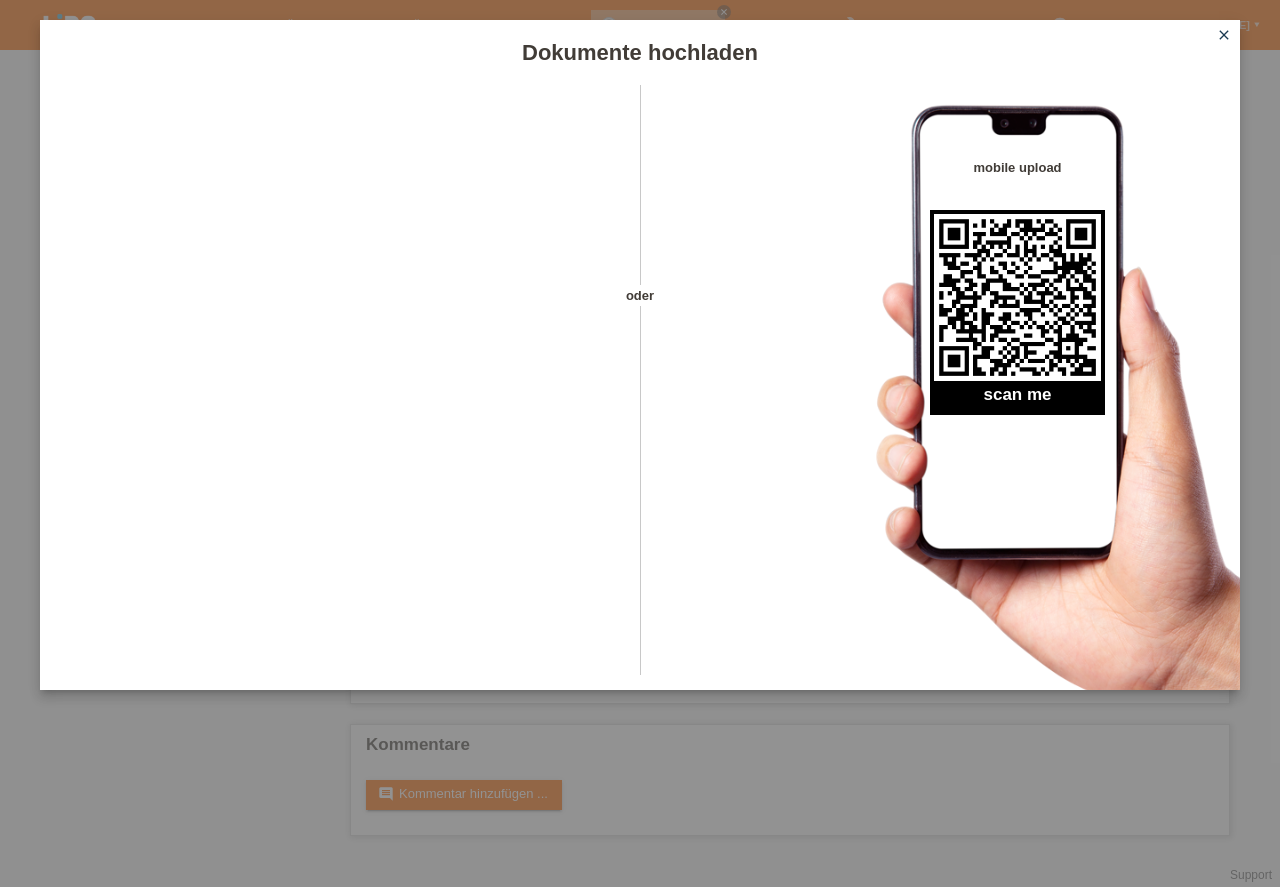 click on "close" at bounding box center [1224, 35] 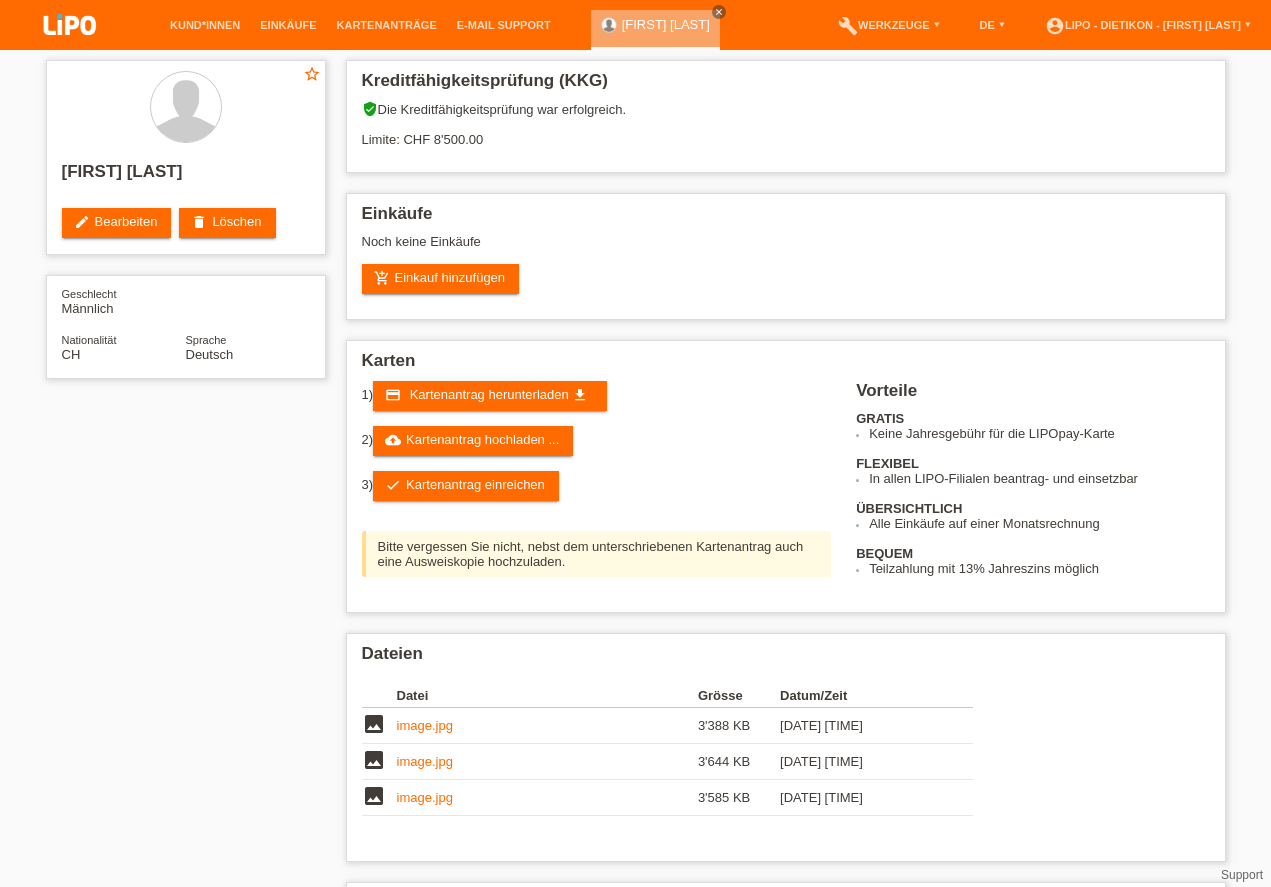 scroll, scrollTop: 0, scrollLeft: 0, axis: both 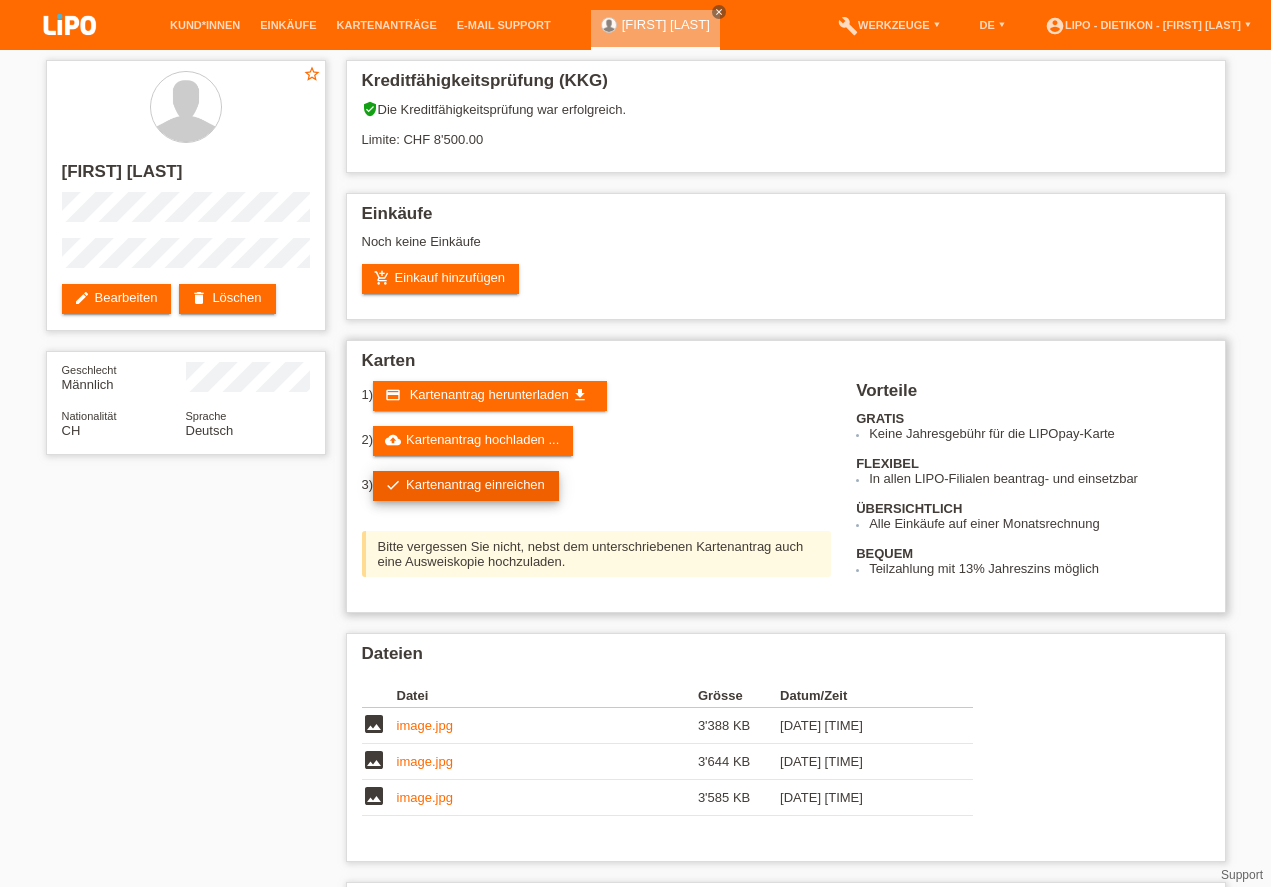 click on "check  Kartenantrag einreichen" at bounding box center (466, 486) 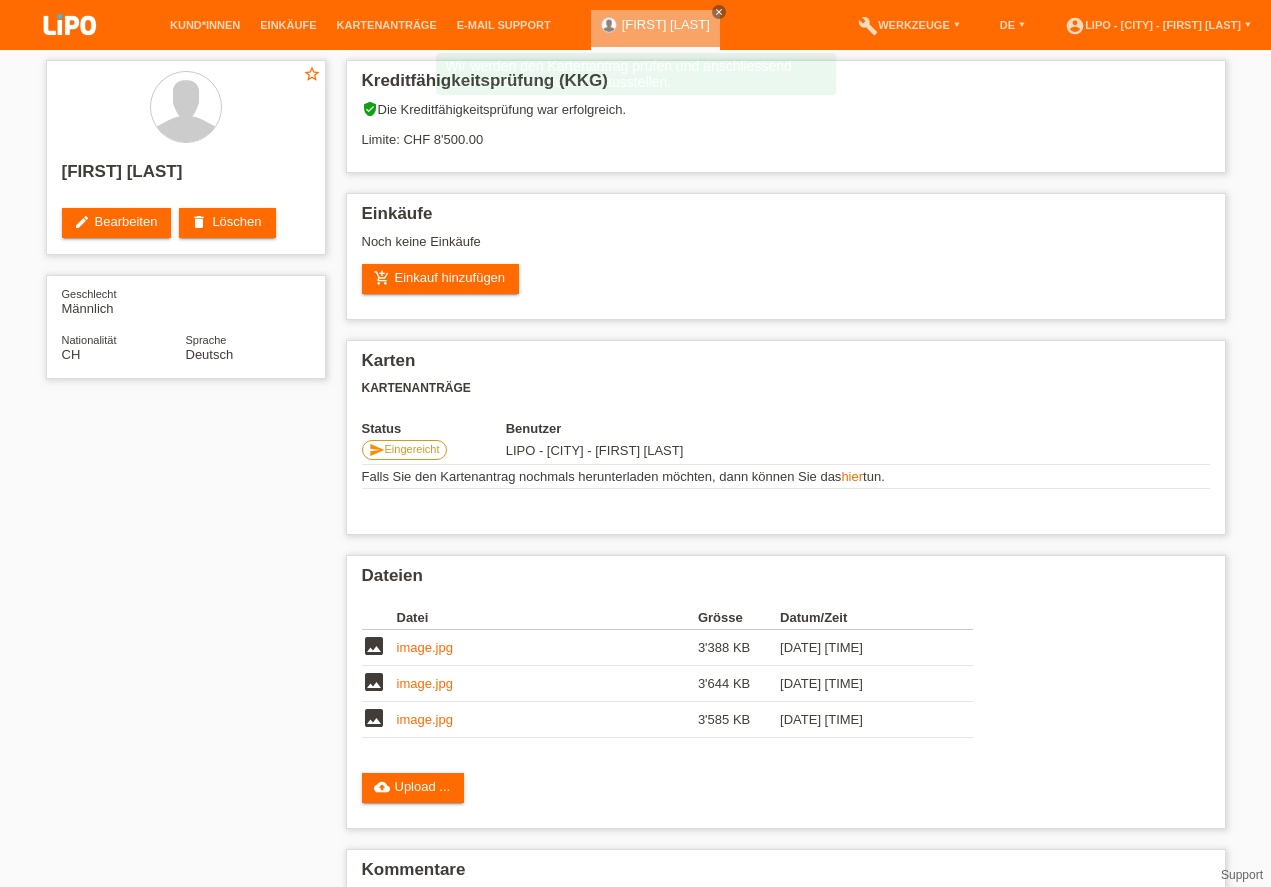 scroll, scrollTop: 0, scrollLeft: 0, axis: both 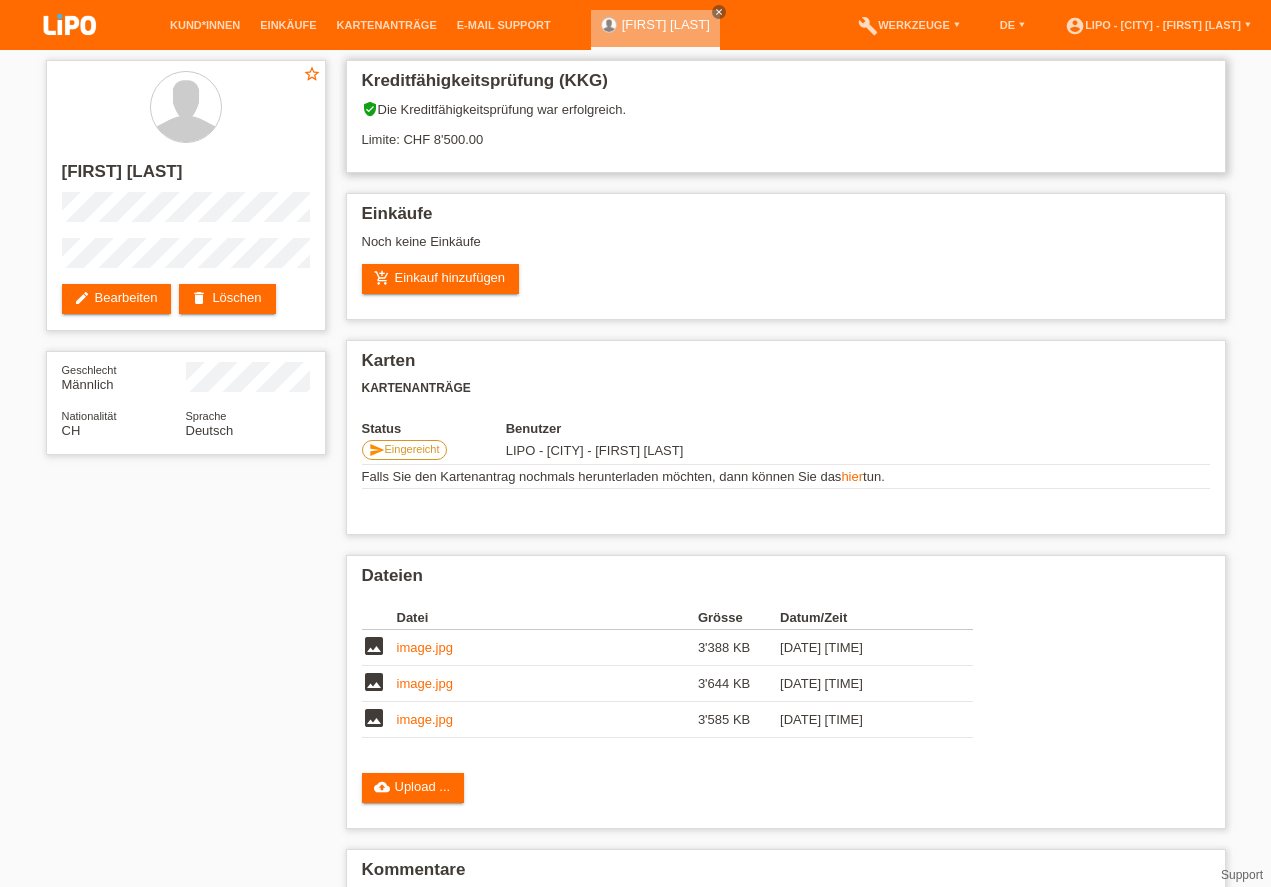 click on "[FIRST] [LAST]
[FIRST] [LAST]
edit  Bearbeiten
delete  Löschen
Geschlecht
Männlich
Nationalität
CH
Sprache
Deutsch
Kreditfähigkeitsprüfung (KKG)
verified_user  Die Kreditfähigkeitsprüfung war erfolgreich." at bounding box center (636, 515) 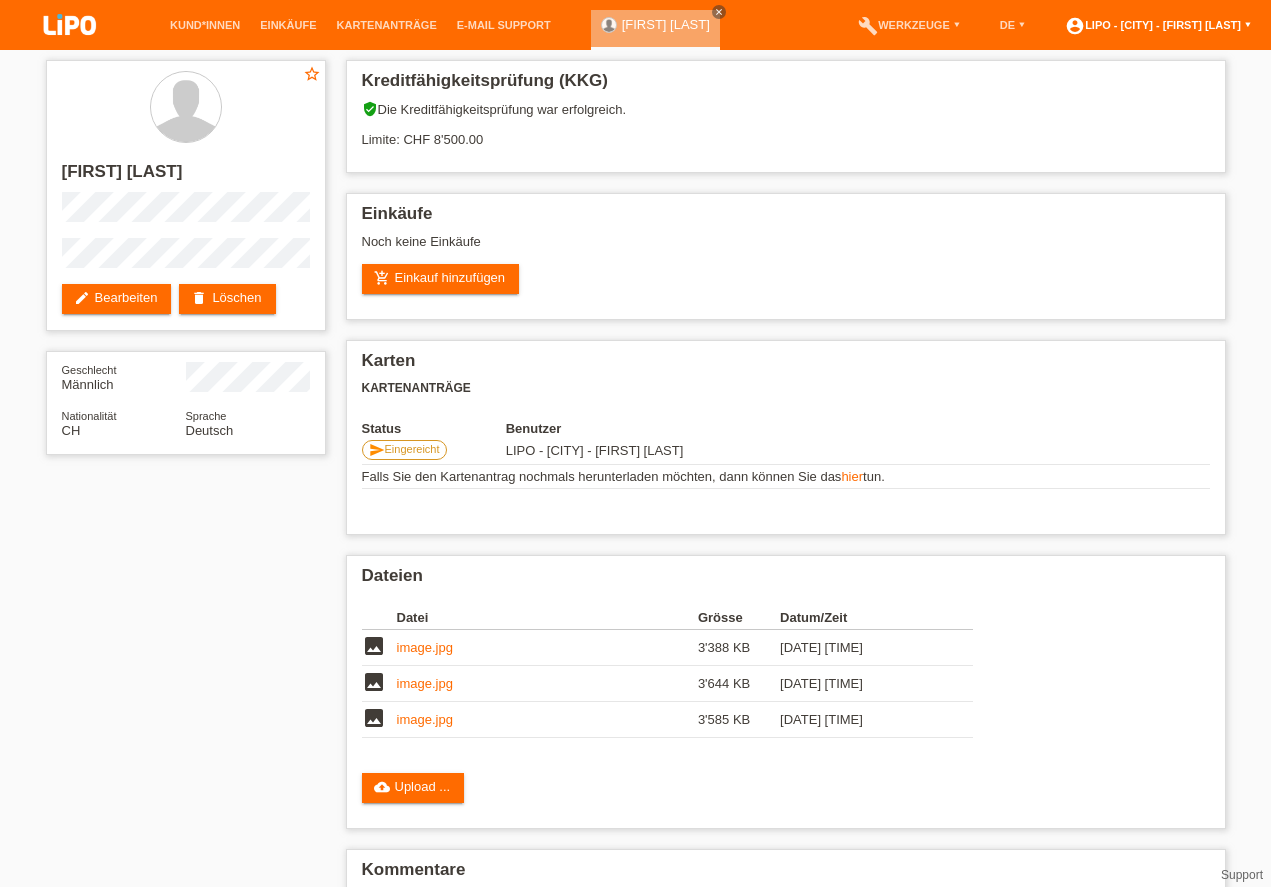 click on "LIPO - [CITY] - [FIRST] [LAST] ▾" at bounding box center [1158, 25] 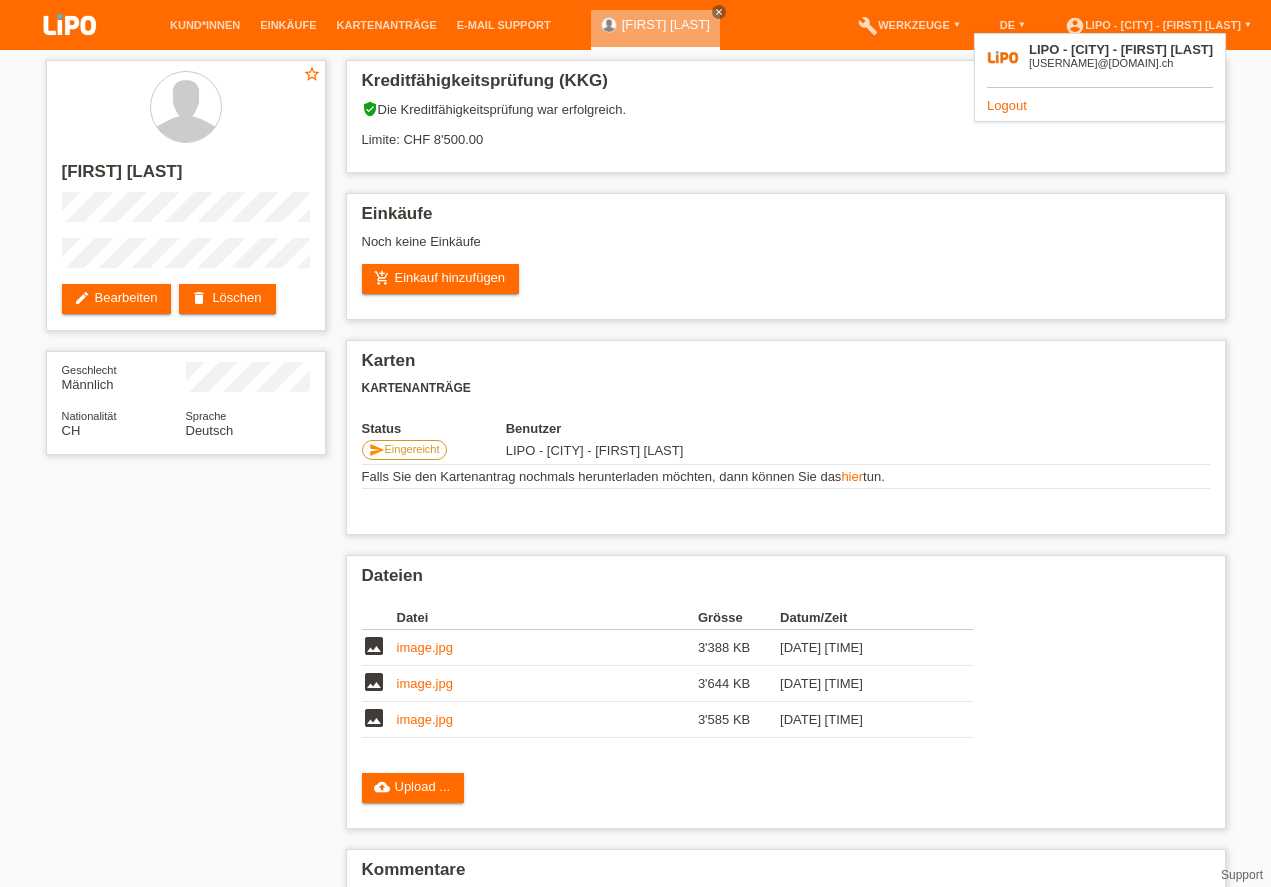 click on "Logout" at bounding box center (1007, 105) 